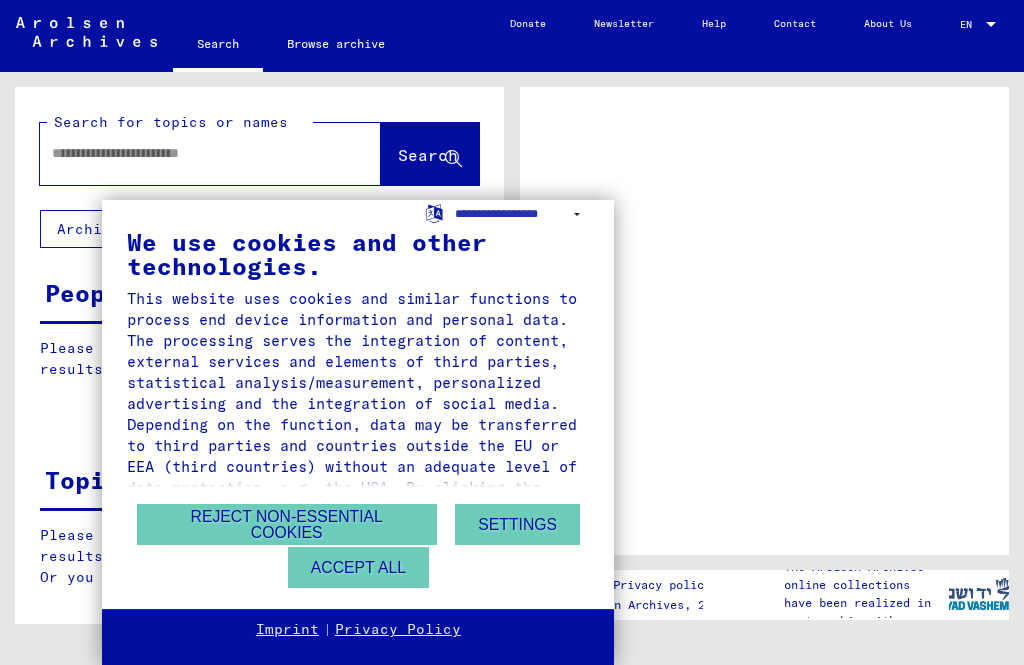 scroll, scrollTop: 0, scrollLeft: 0, axis: both 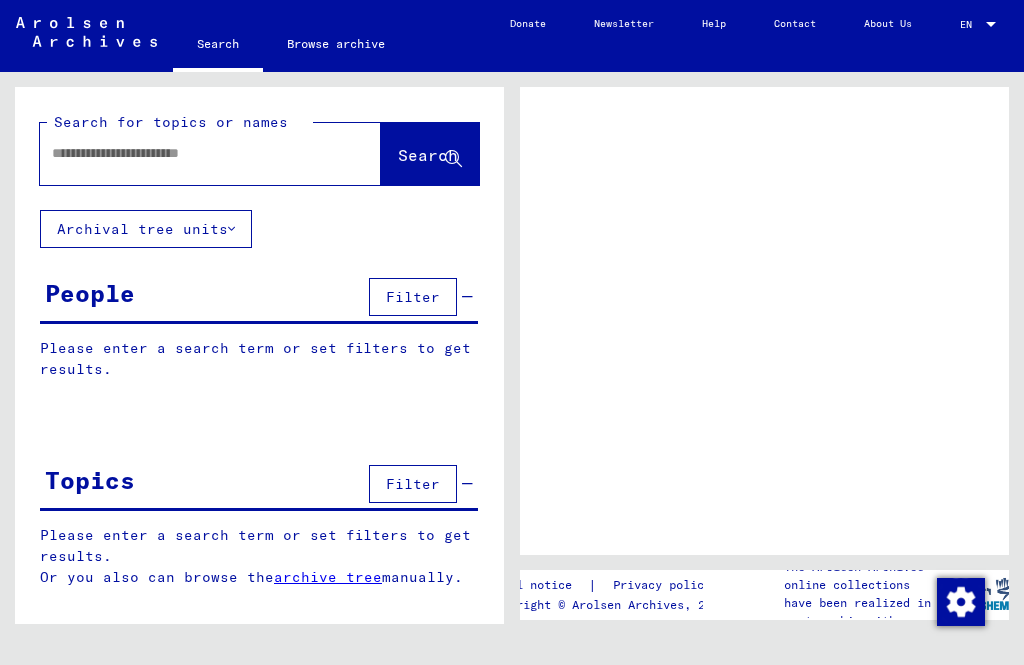 click at bounding box center [192, 153] 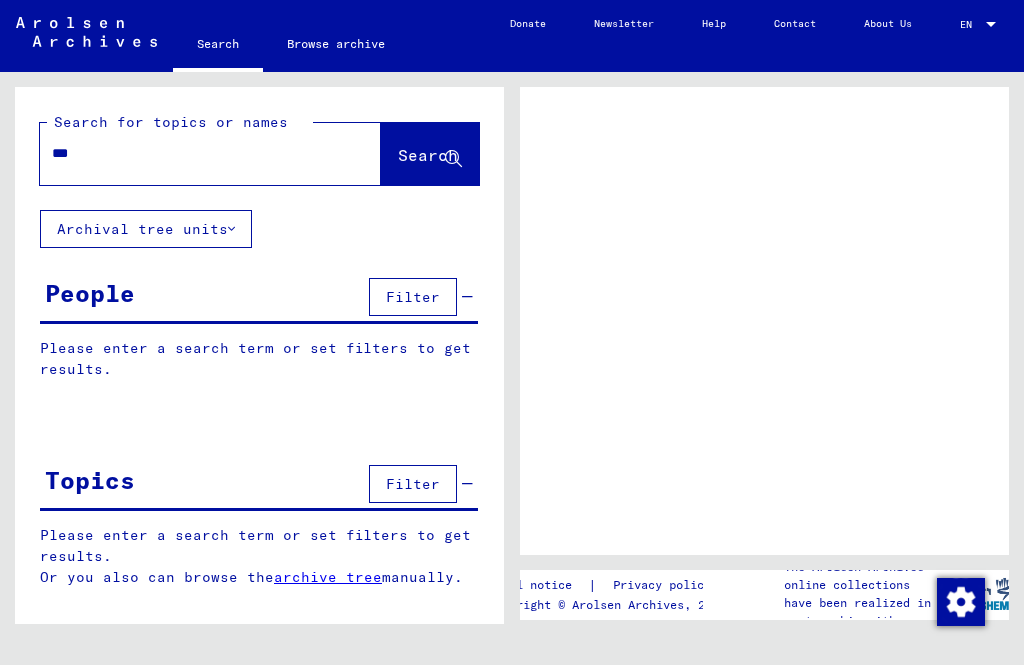 type on "****" 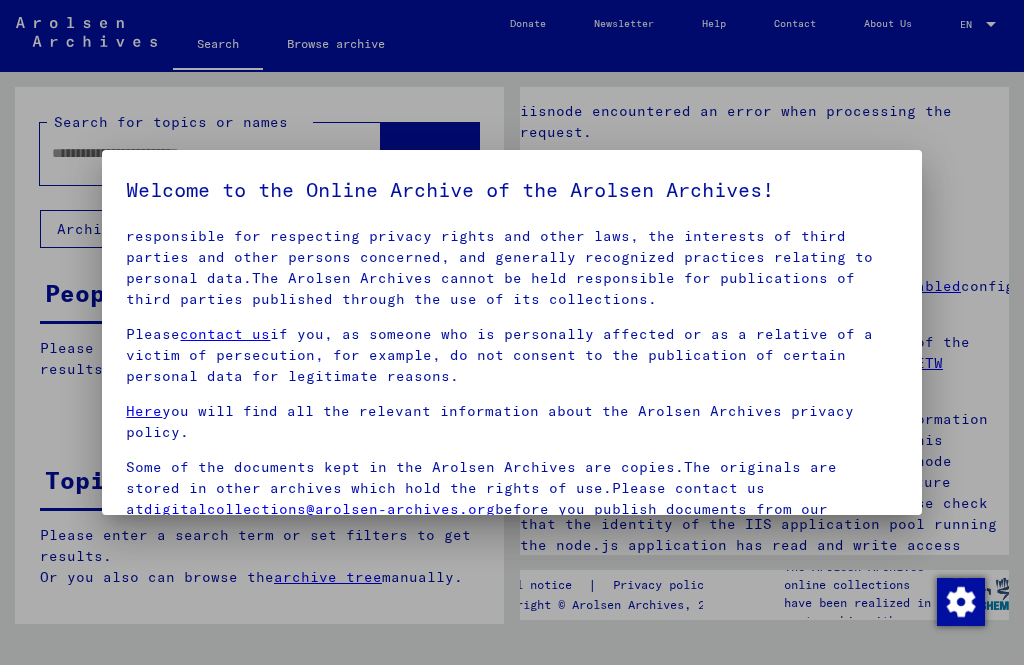 scroll, scrollTop: 132, scrollLeft: 0, axis: vertical 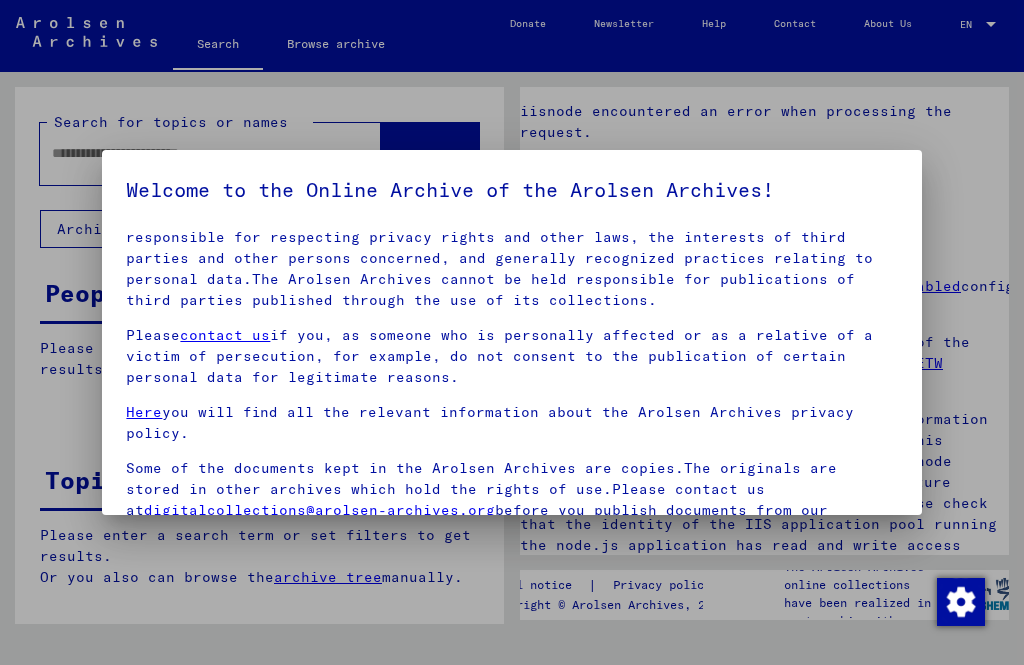click on "Please  contact us  if you, as someone who is personally affected or as a relative of a victim of persecution, for example, do not consent to the publication of certain personal data for legitimate reasons." at bounding box center (511, 356) 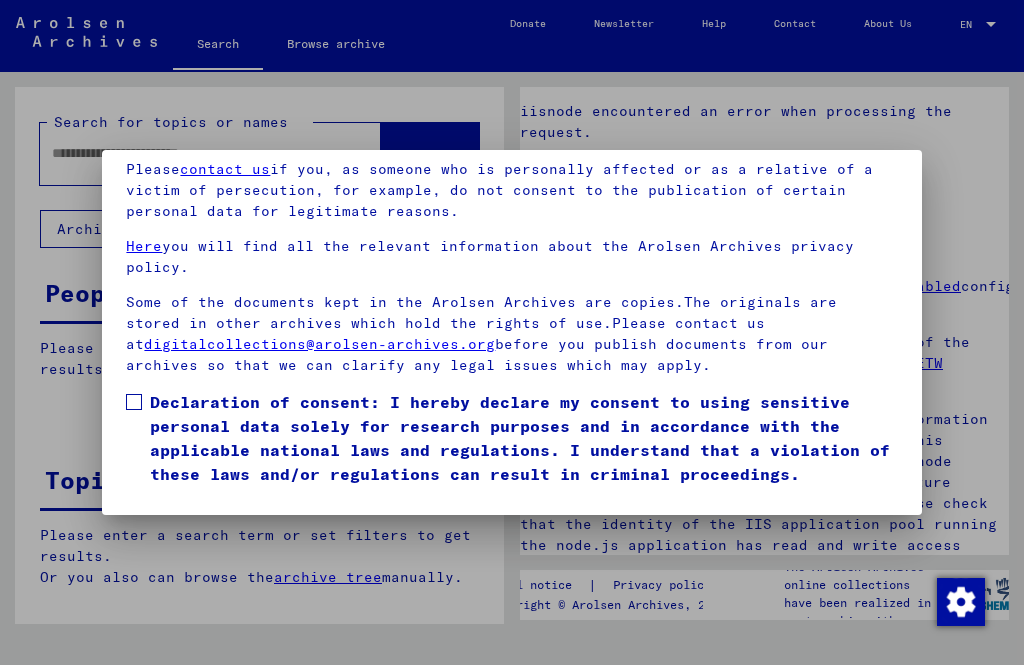 scroll, scrollTop: 208, scrollLeft: 0, axis: vertical 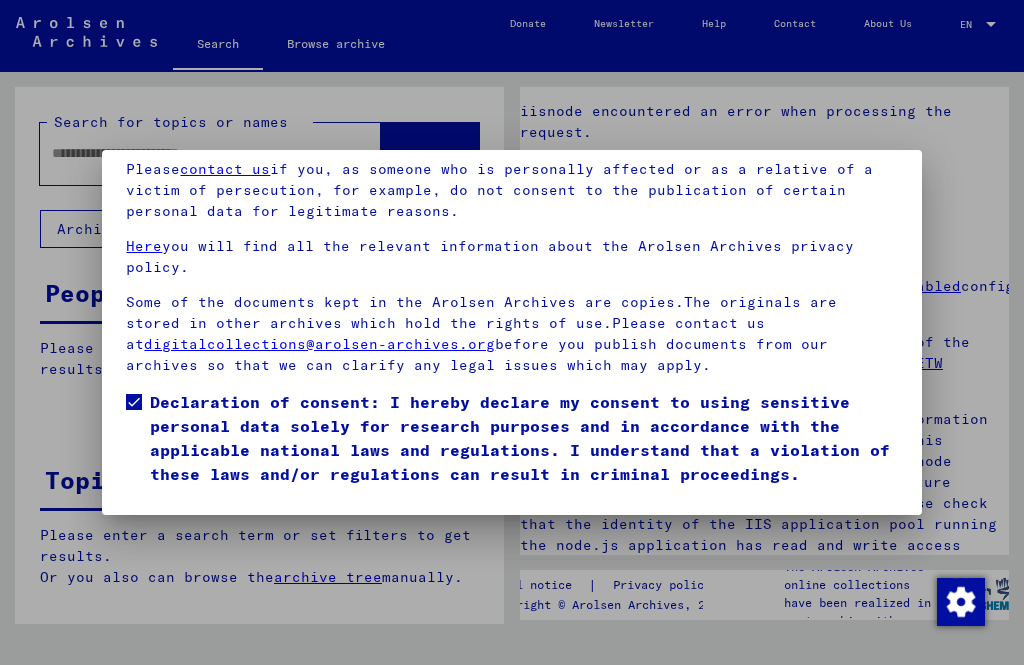 click on "I agree" at bounding box center [174, 515] 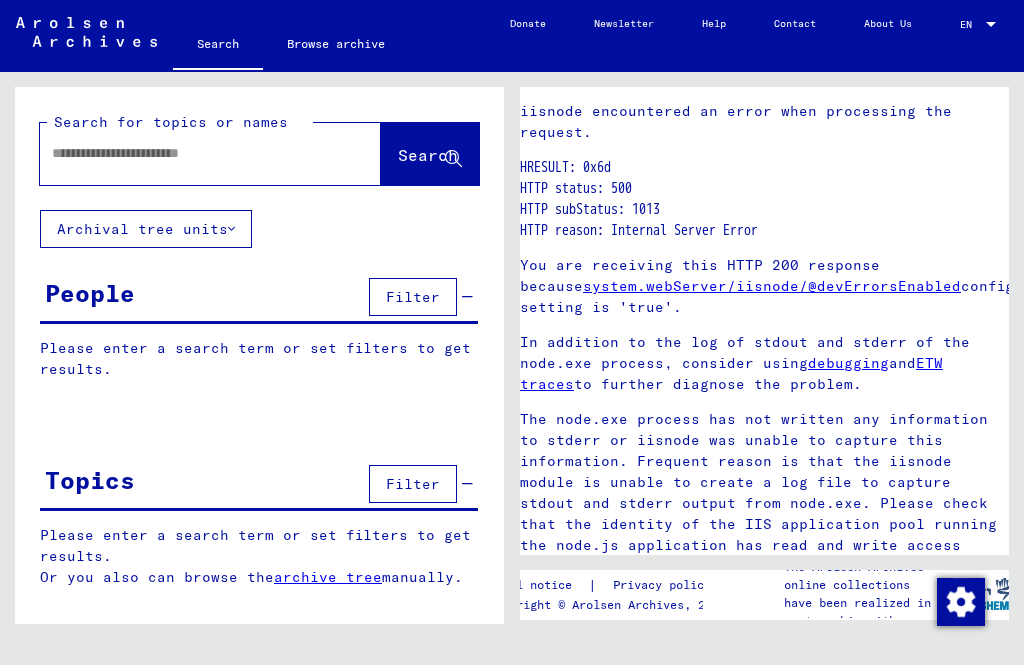 click at bounding box center [192, 153] 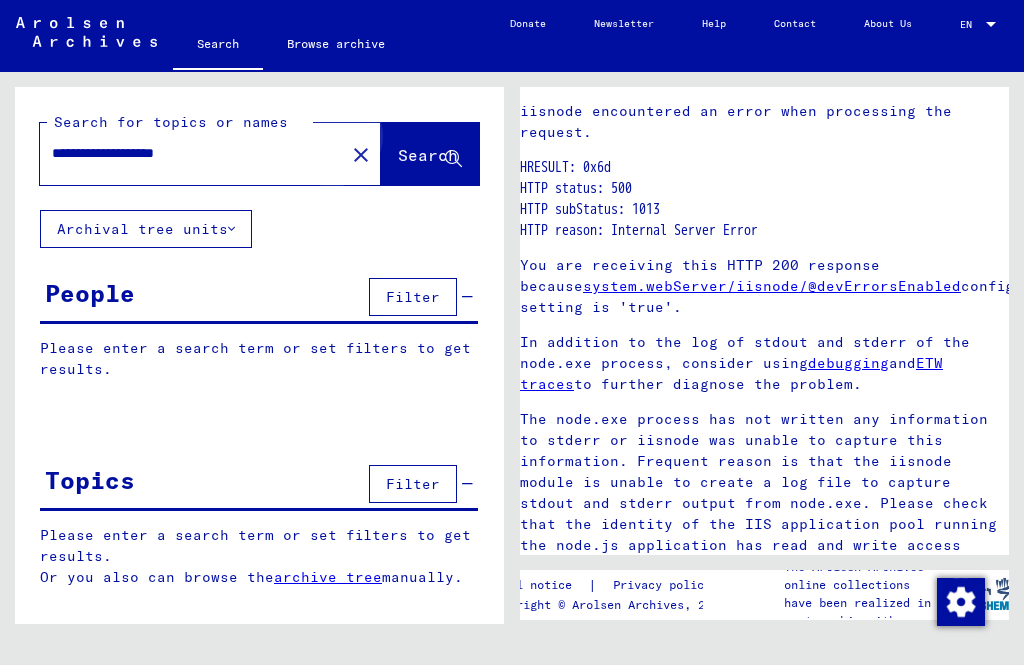 click on "Search" 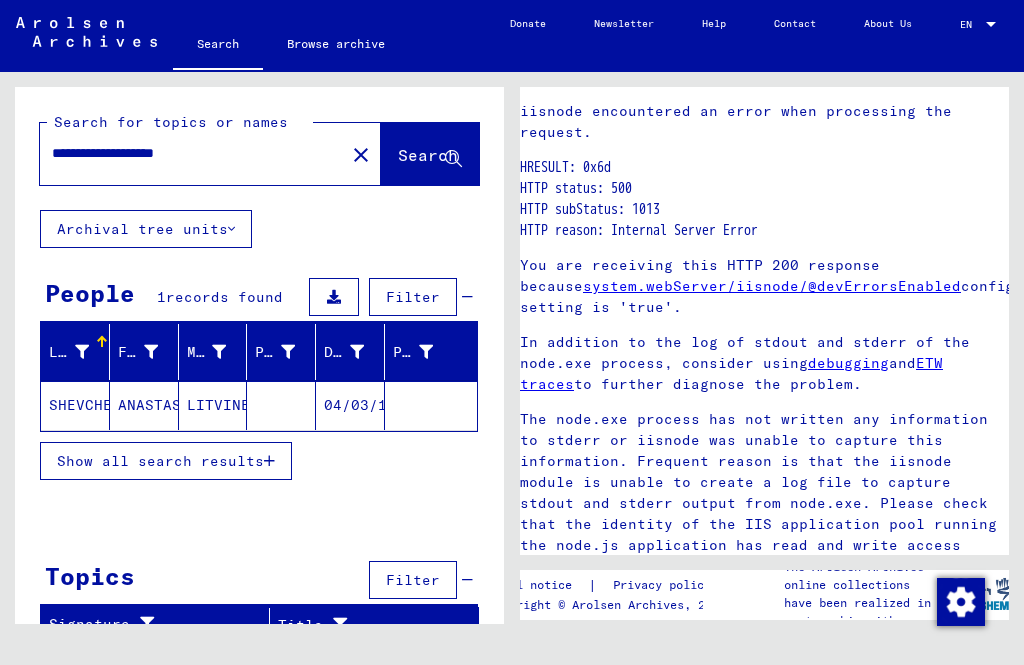 scroll, scrollTop: 23, scrollLeft: 0, axis: vertical 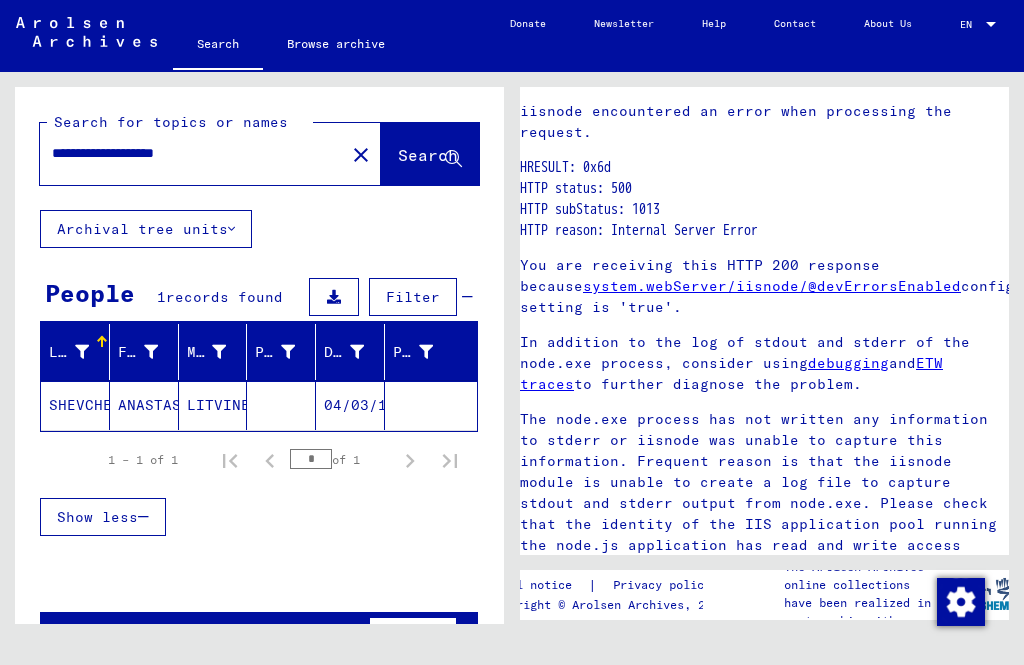 click on "ANASTASIA" 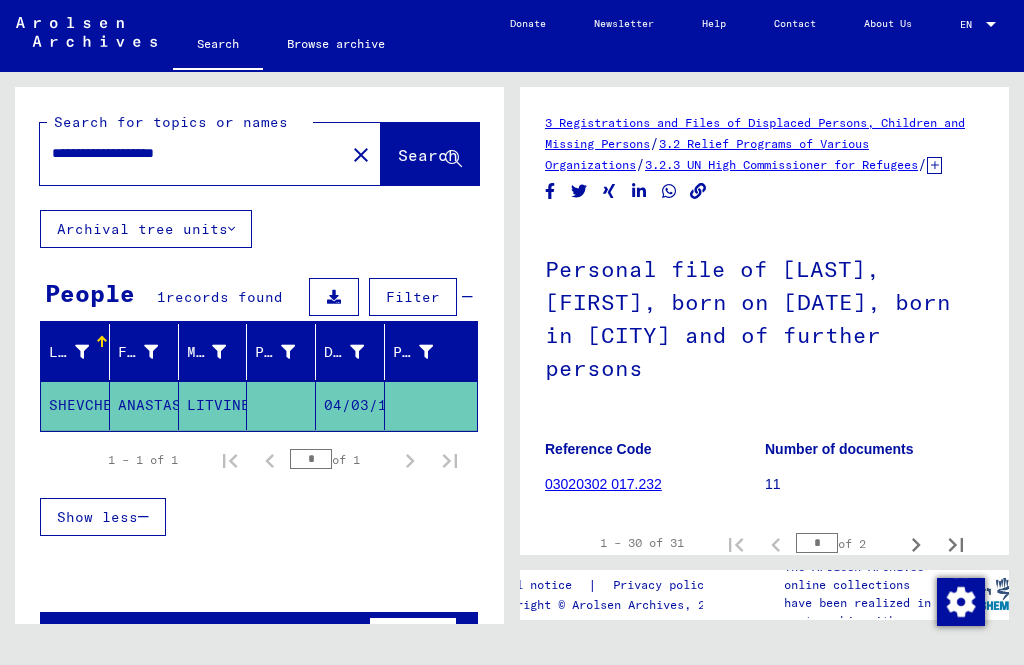 scroll, scrollTop: 0, scrollLeft: 0, axis: both 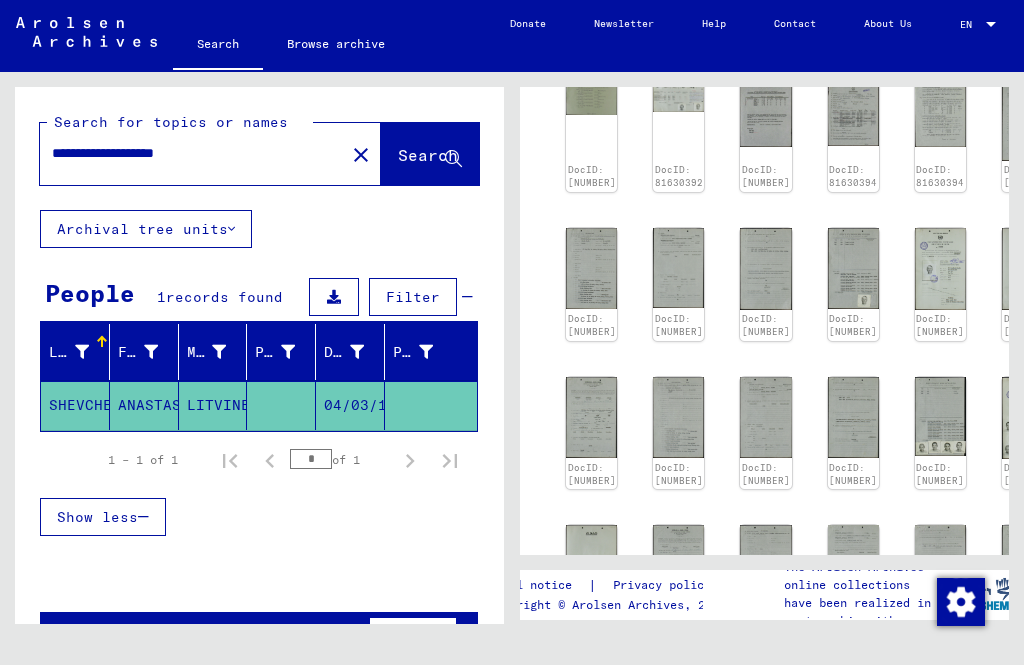 click on "ANASTASIA" 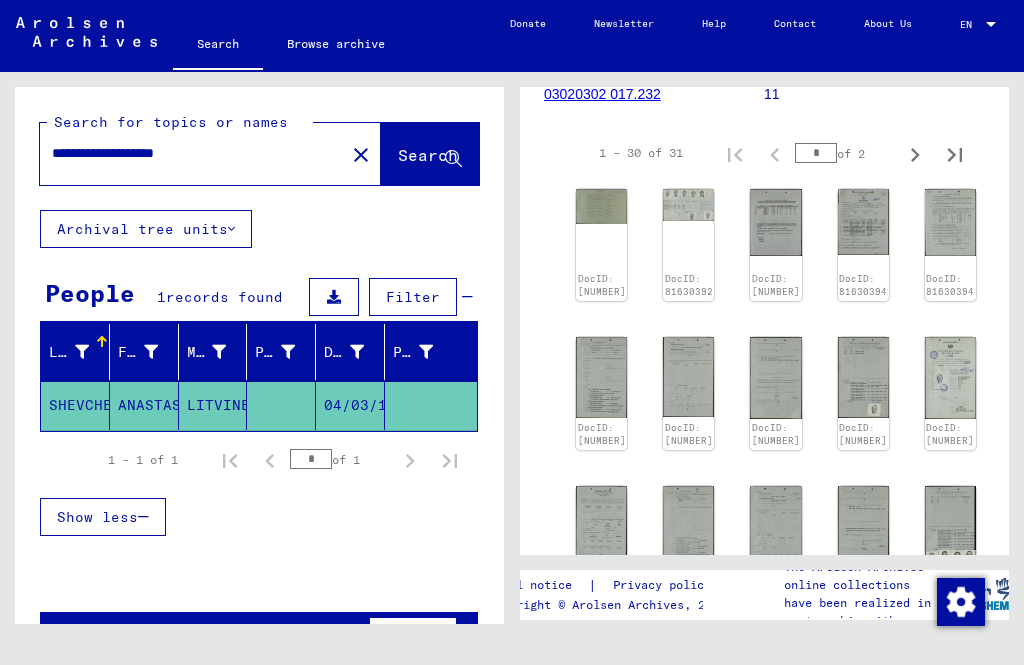scroll, scrollTop: 387, scrollLeft: 3, axis: both 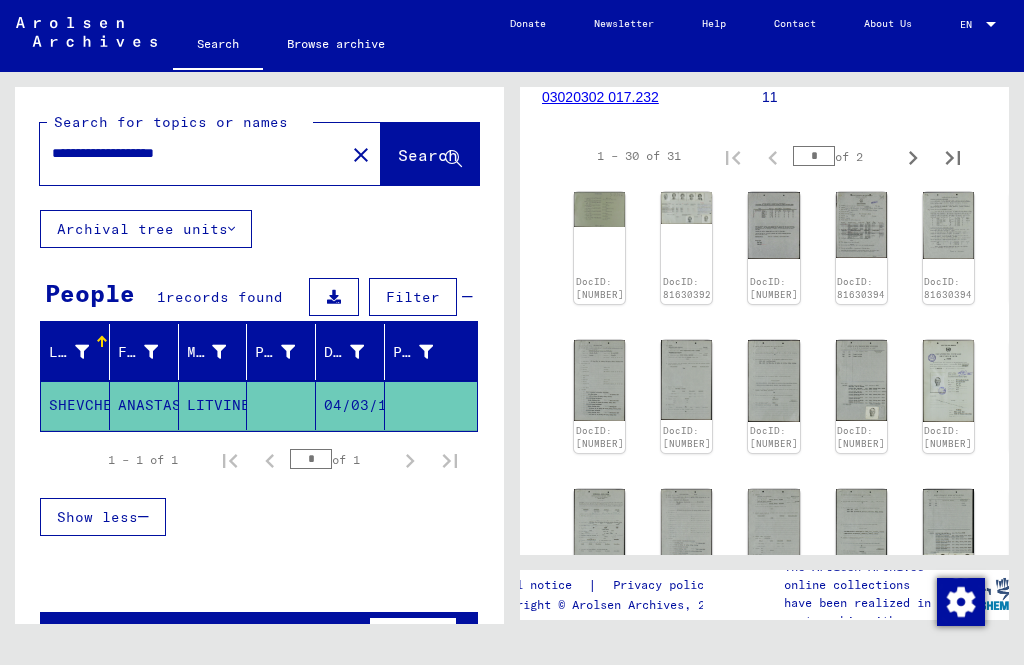 click 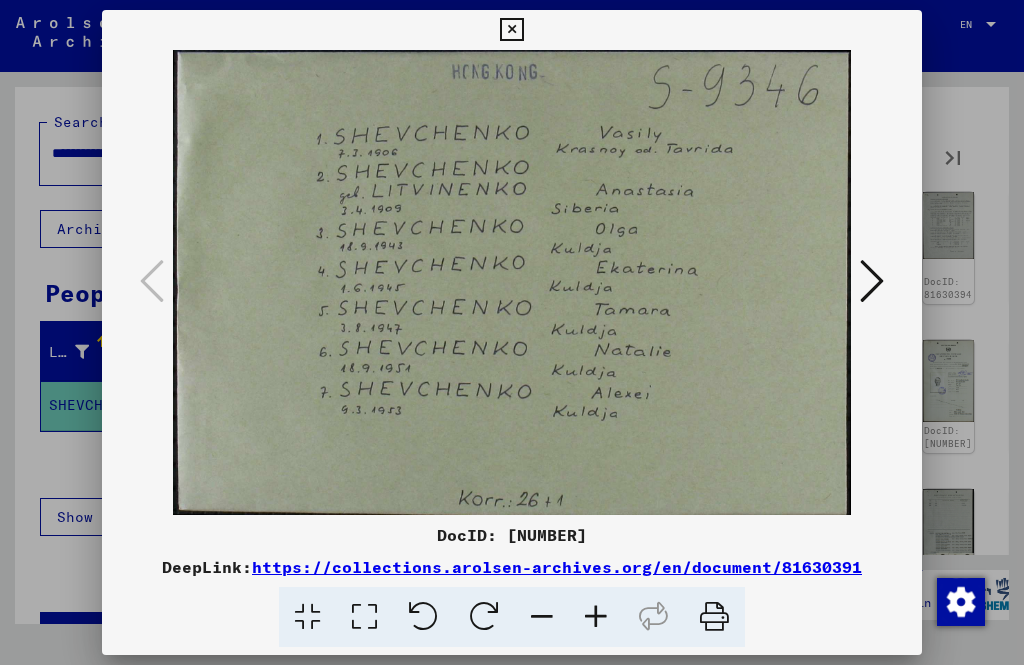 click at bounding box center (872, 281) 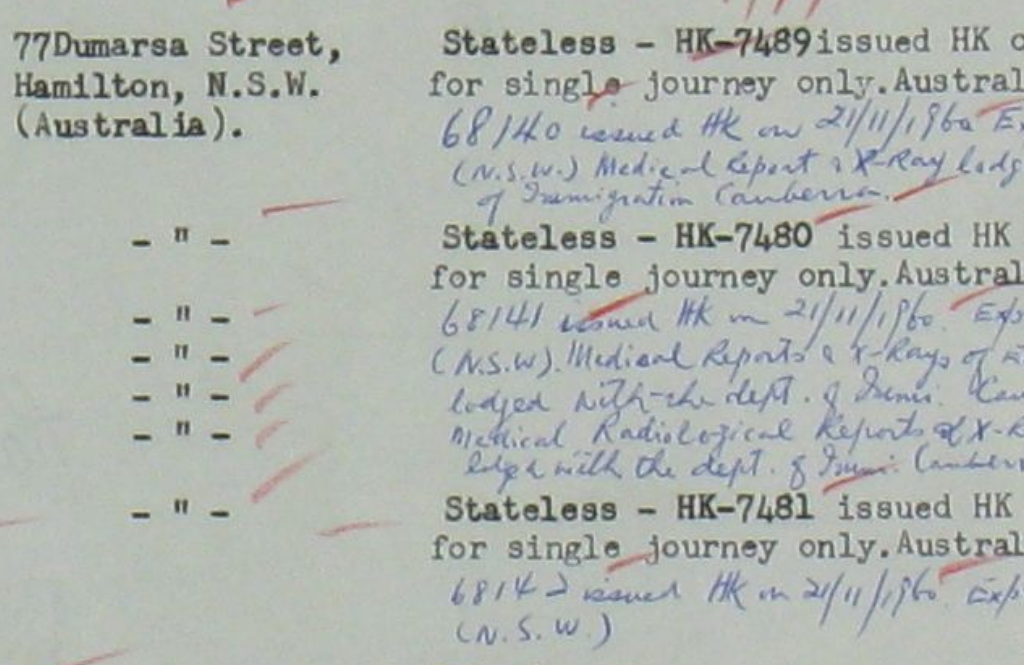 click at bounding box center (872, 281) 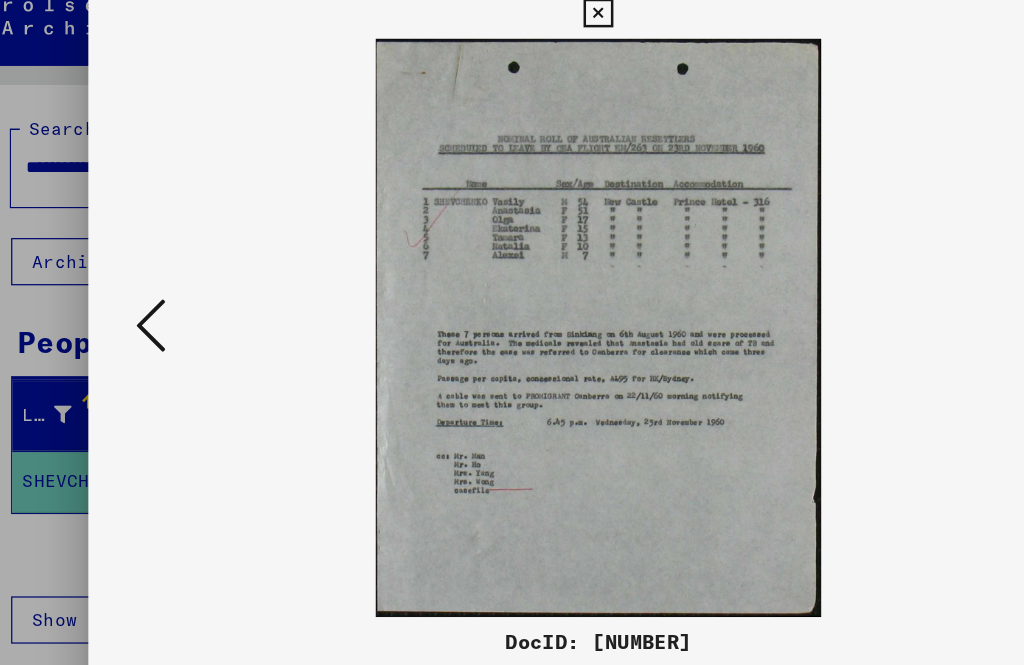click at bounding box center [152, 281] 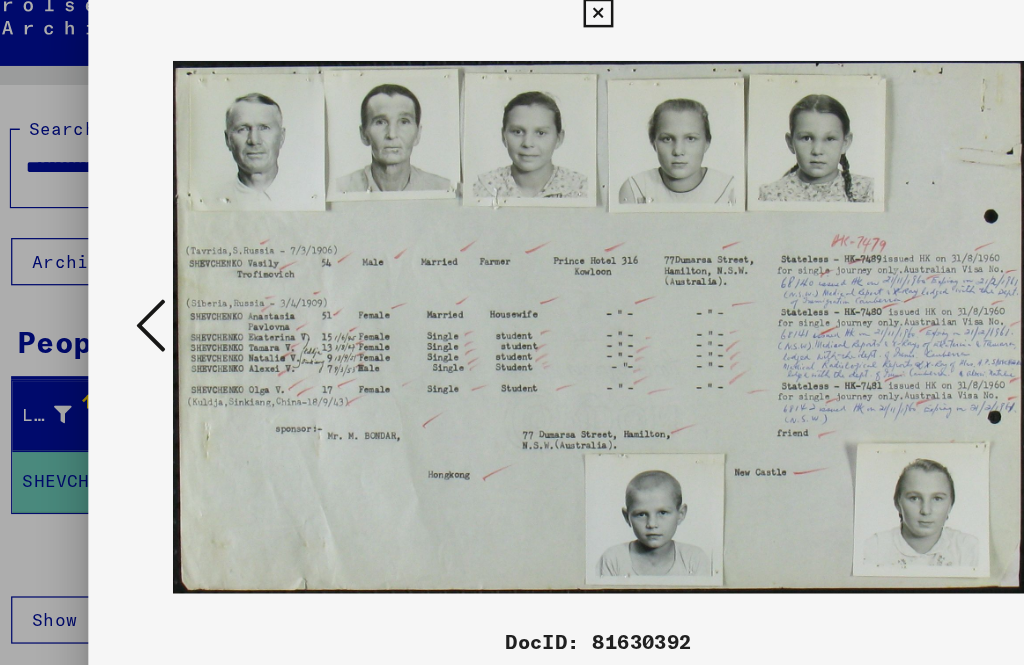 click at bounding box center [152, 281] 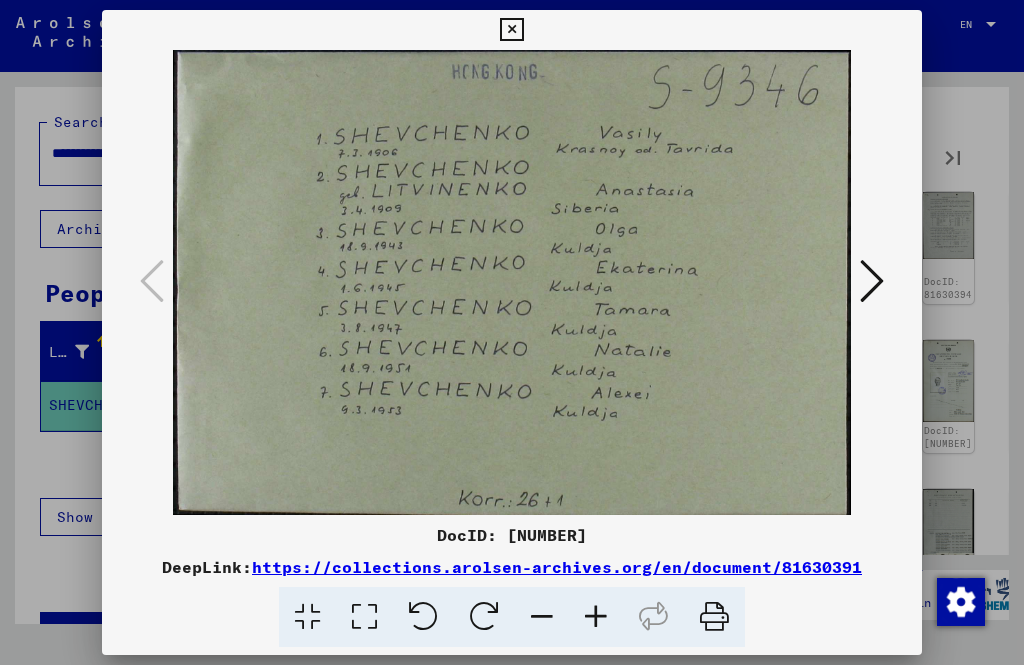 click at bounding box center (511, 30) 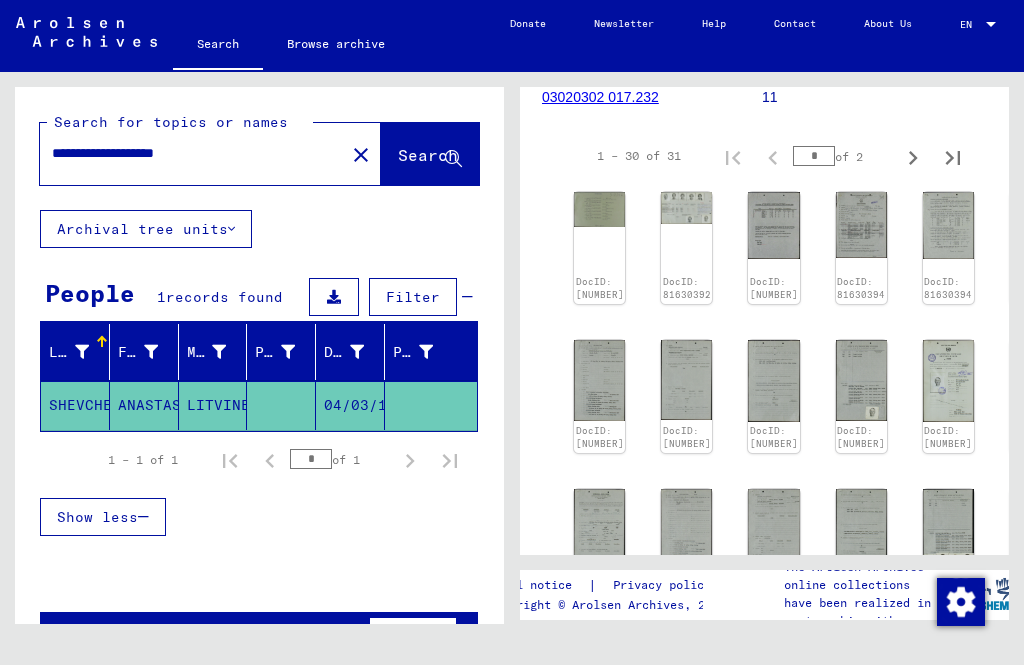 click on "Search" 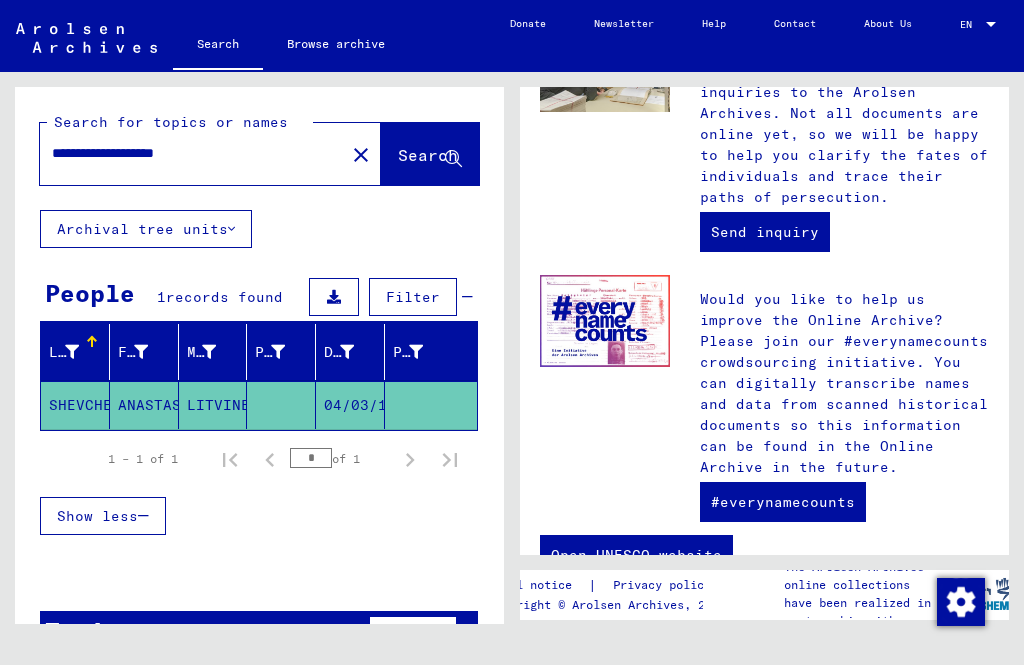scroll, scrollTop: 1033, scrollLeft: 0, axis: vertical 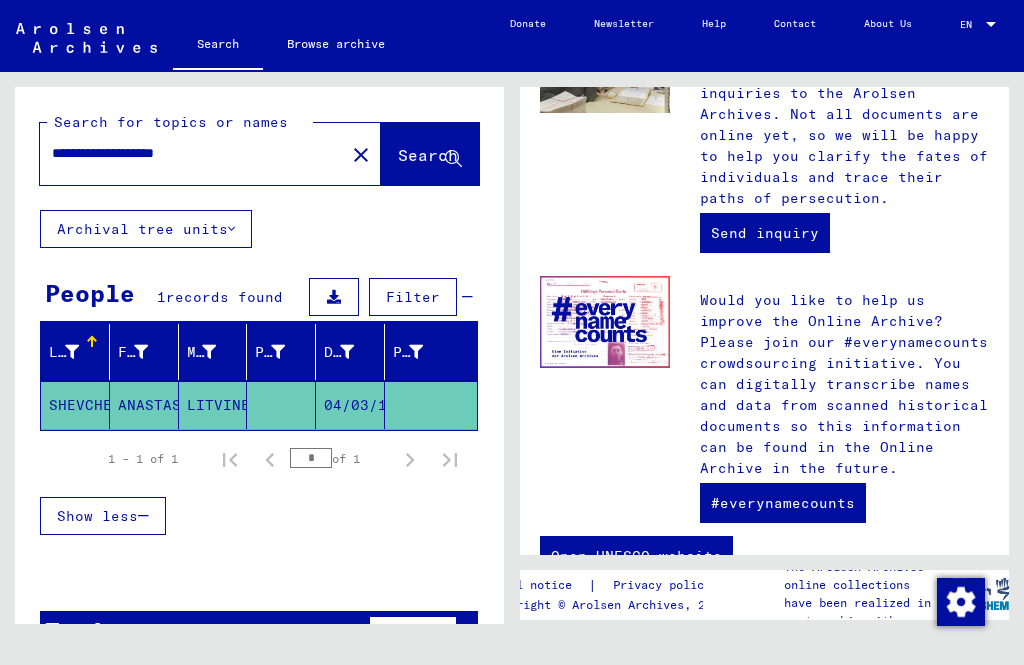 click on "**********" at bounding box center [186, 153] 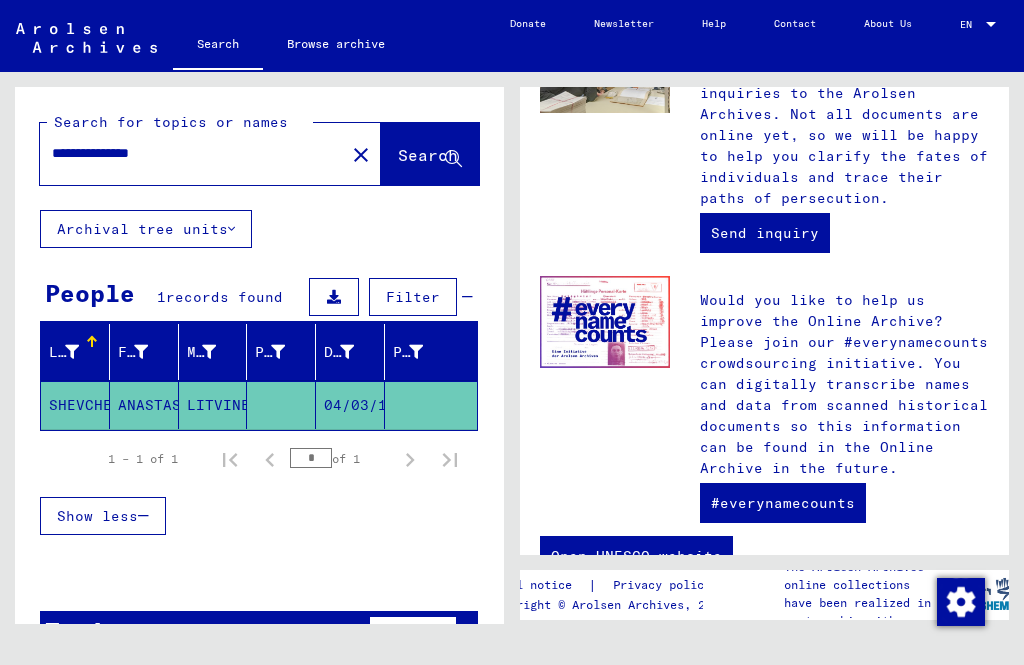 click on "Search" 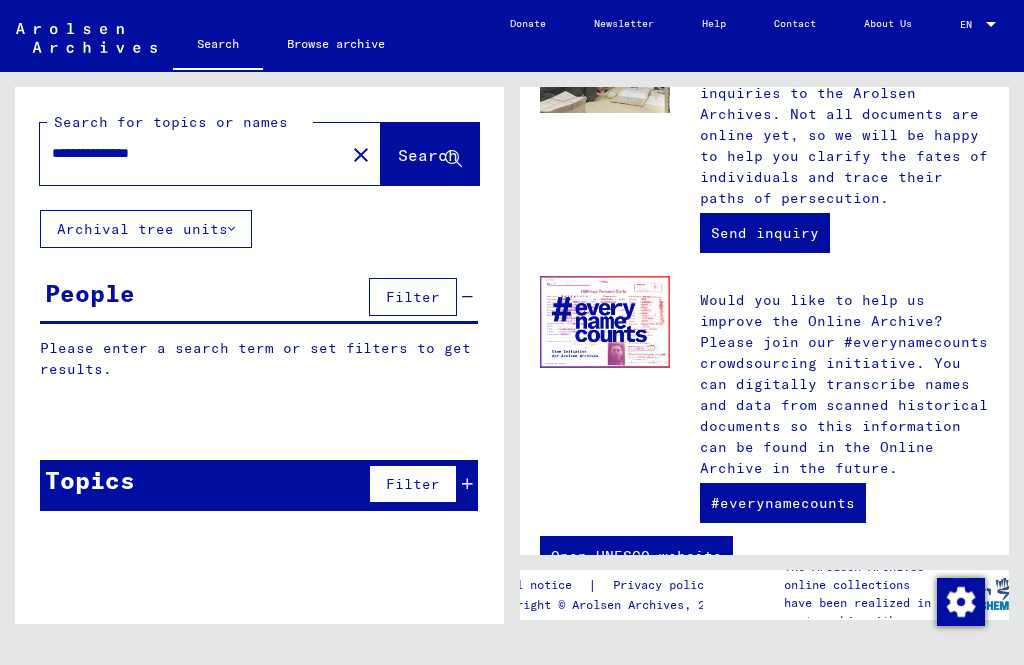 click on "Search" 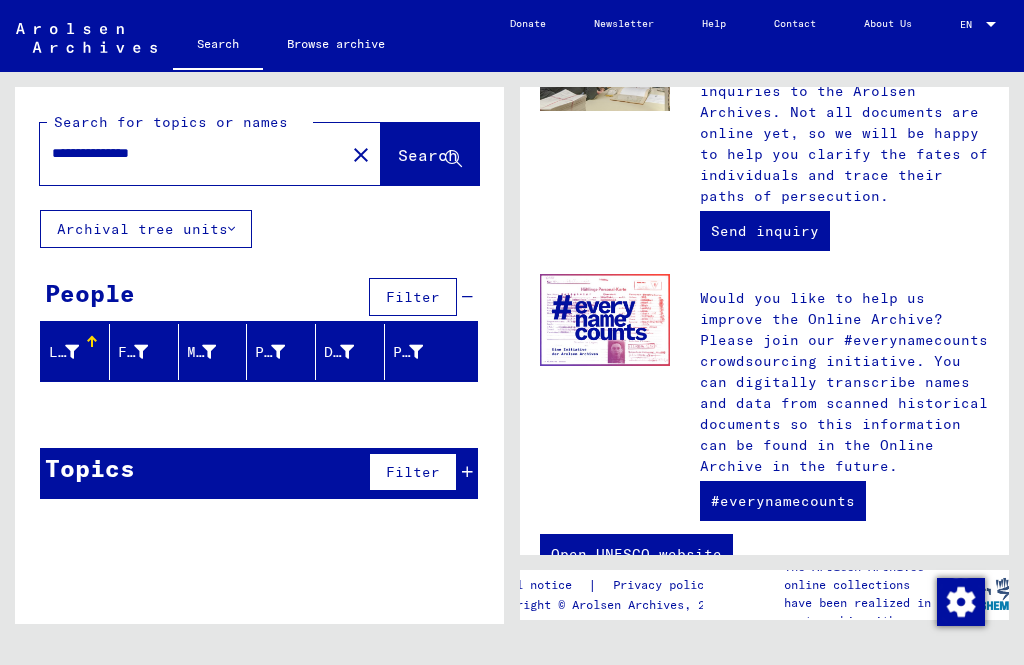 scroll, scrollTop: 1033, scrollLeft: 0, axis: vertical 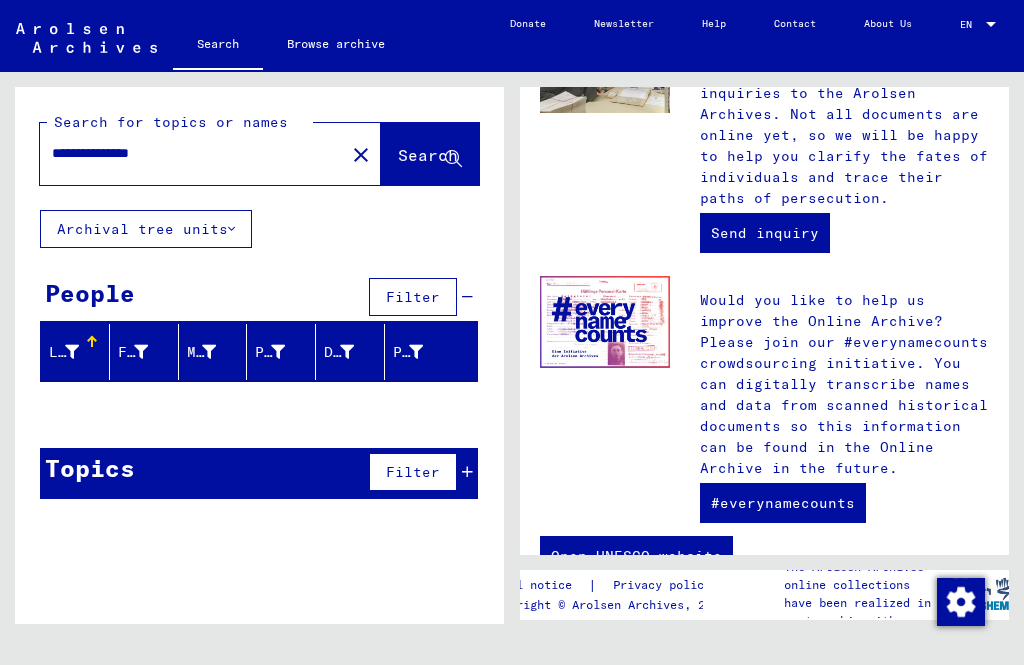 click on "Last Name" at bounding box center (79, 352) 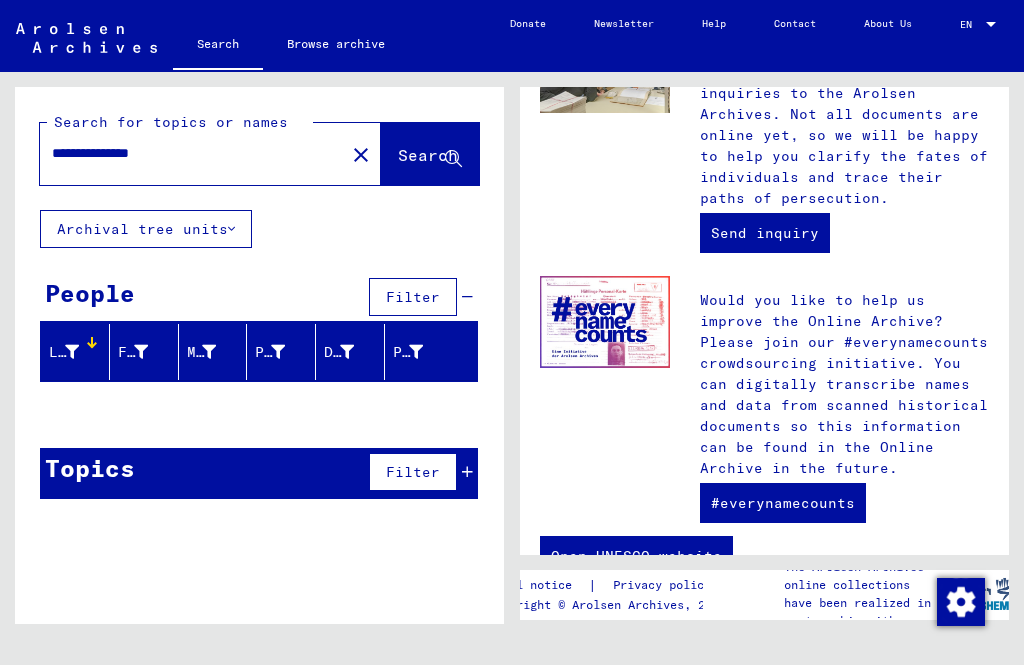 scroll, scrollTop: 20, scrollLeft: 0, axis: vertical 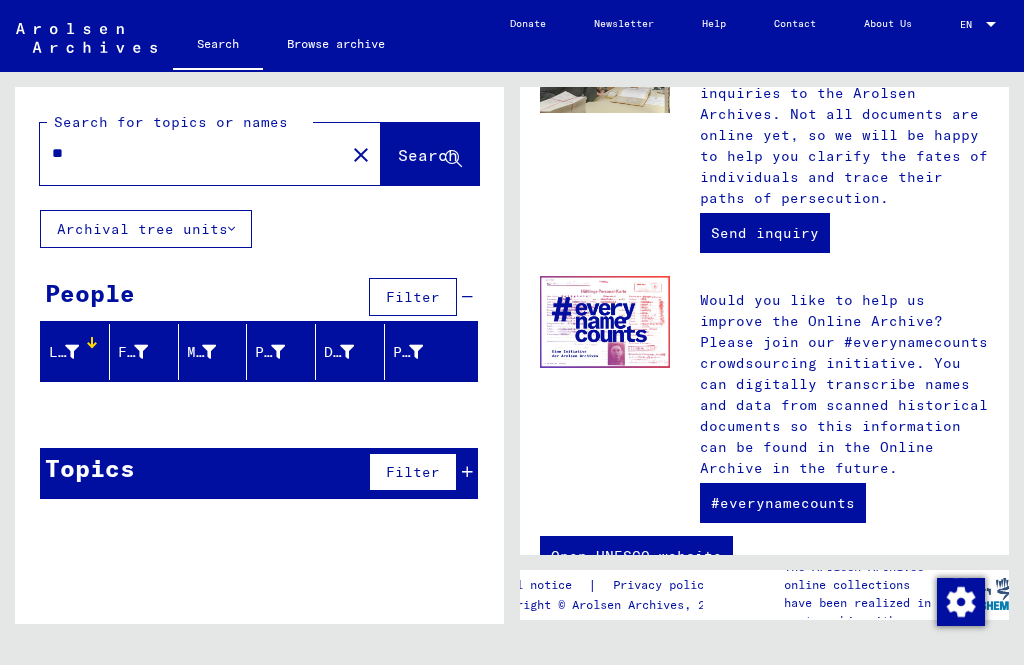 type on "*" 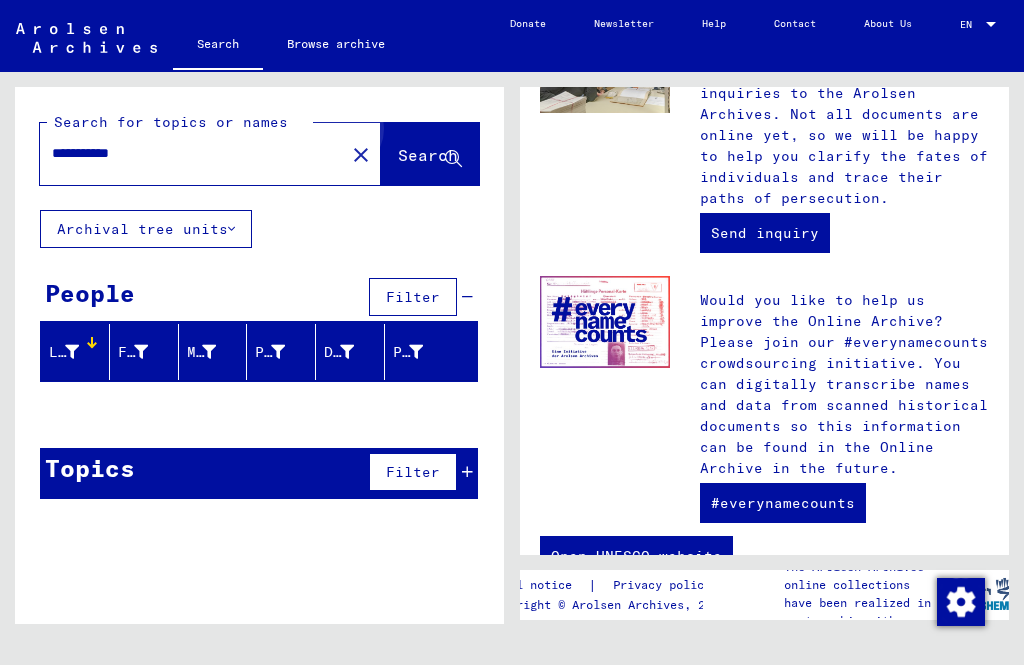 click on "Search" 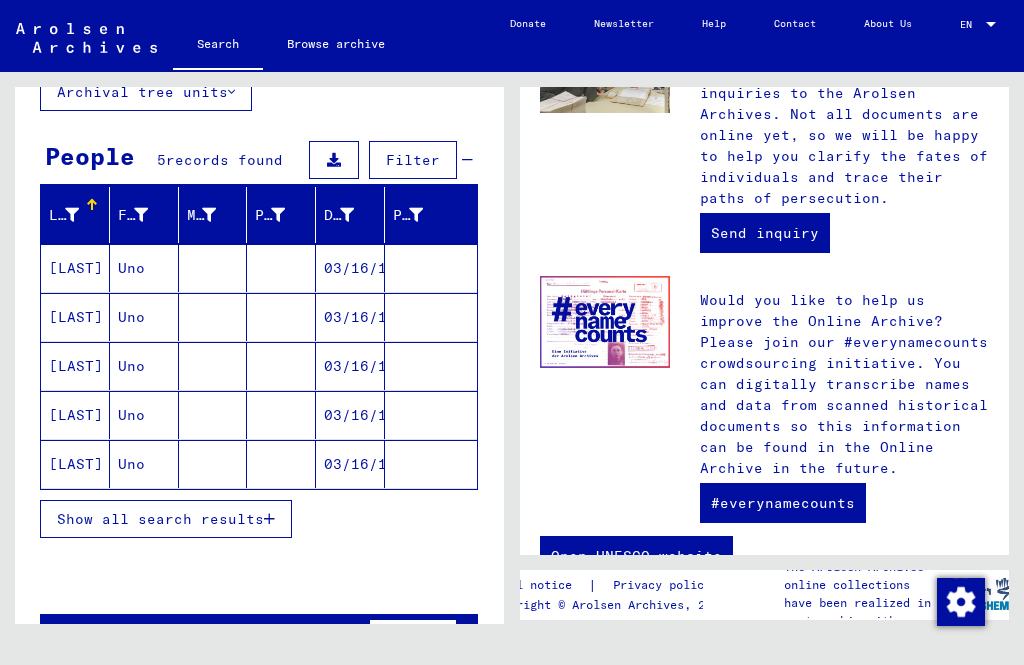 scroll, scrollTop: 136, scrollLeft: 0, axis: vertical 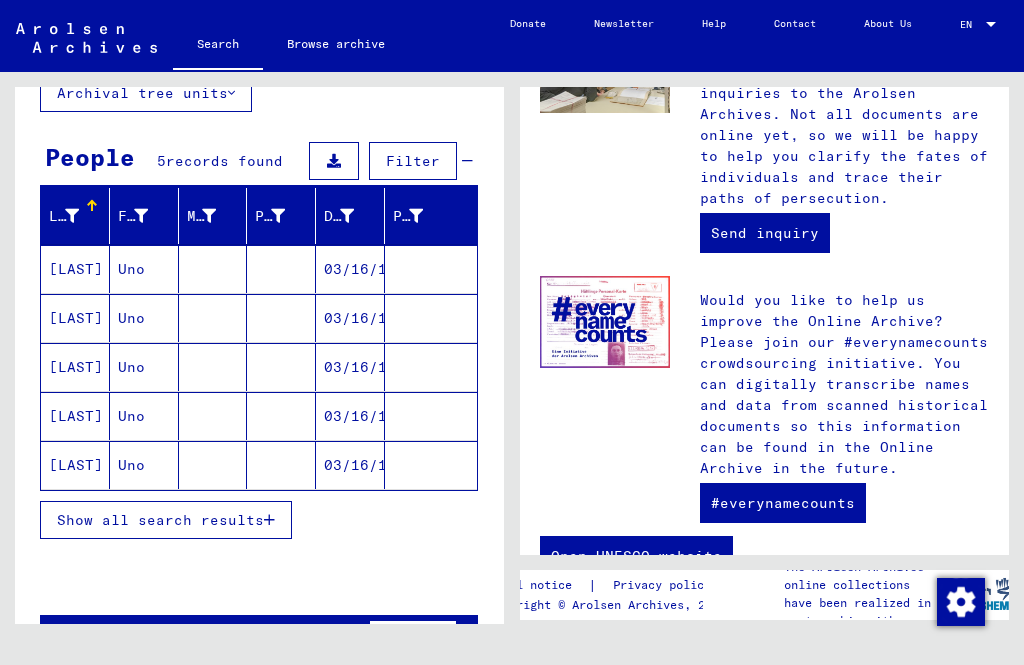 click on "Show all search results" at bounding box center (160, 520) 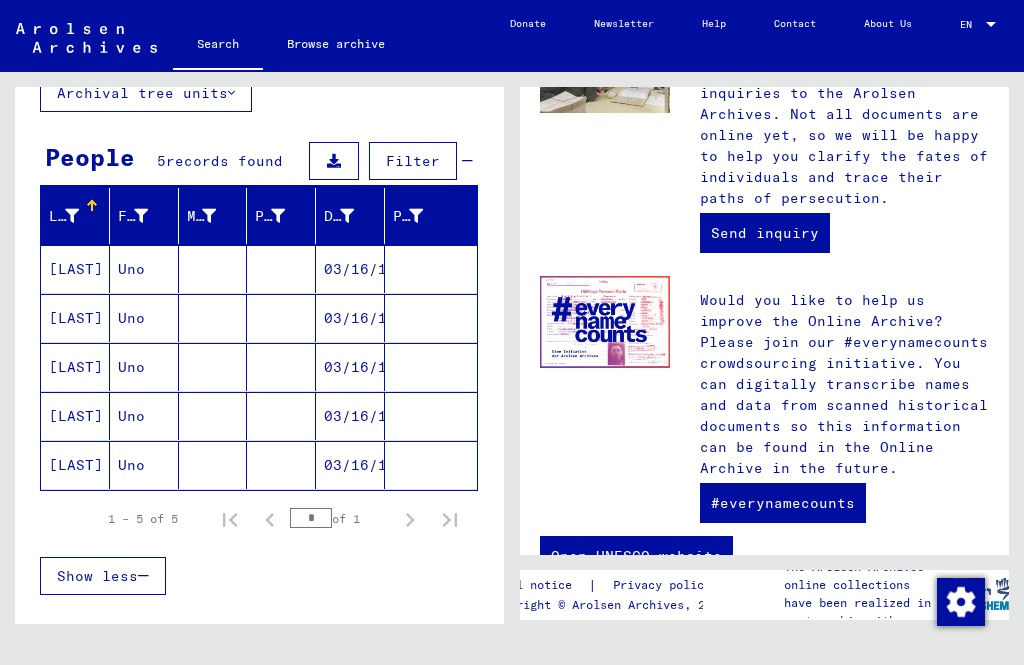 click on "[LAST]" at bounding box center (75, 318) 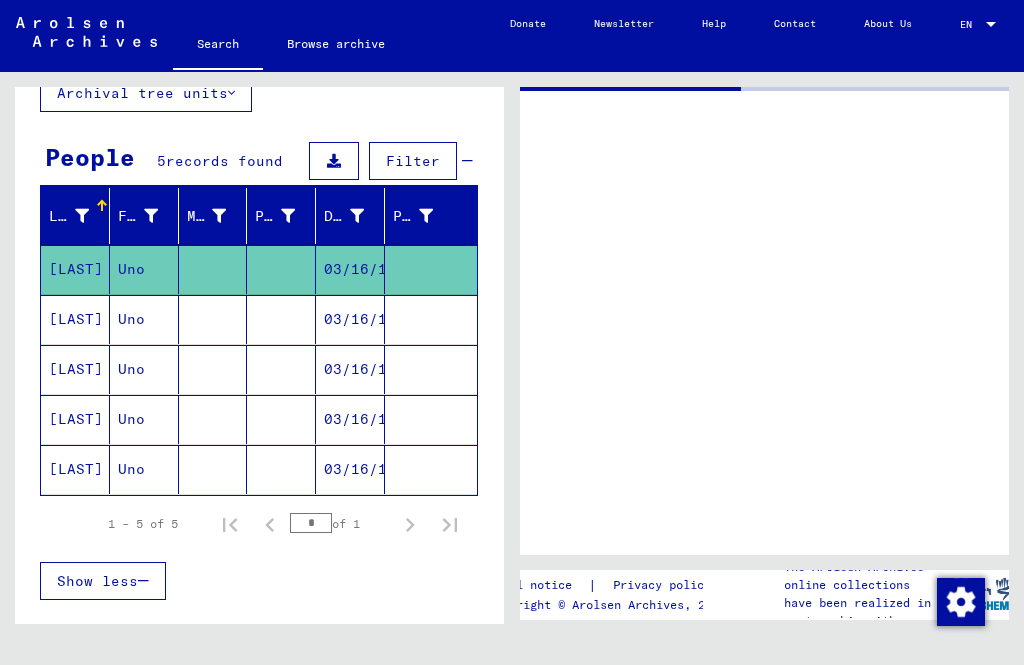 scroll, scrollTop: 0, scrollLeft: 0, axis: both 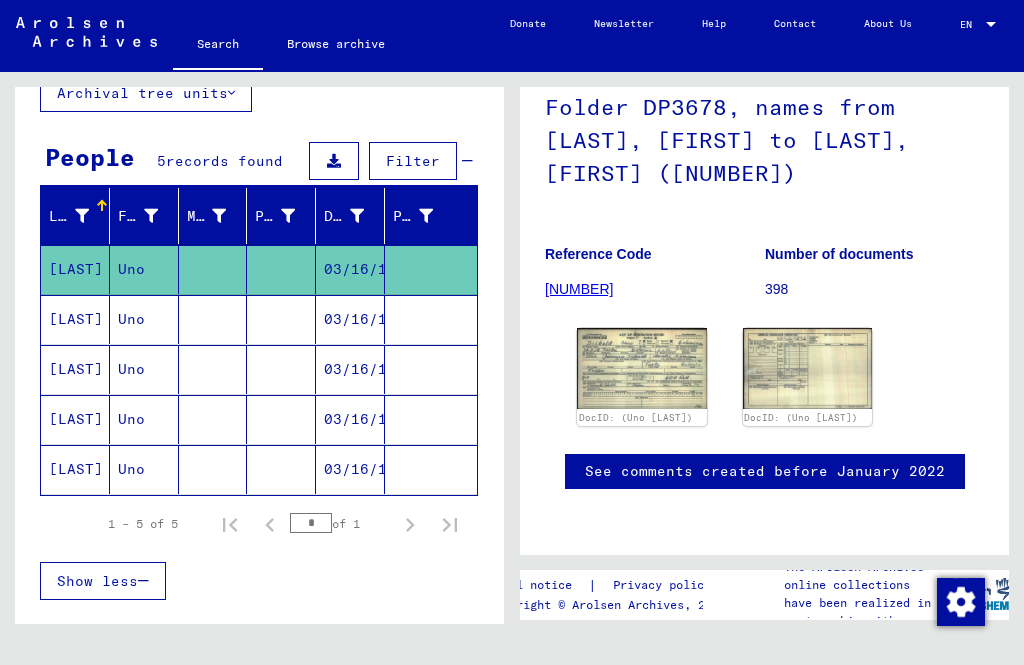 click 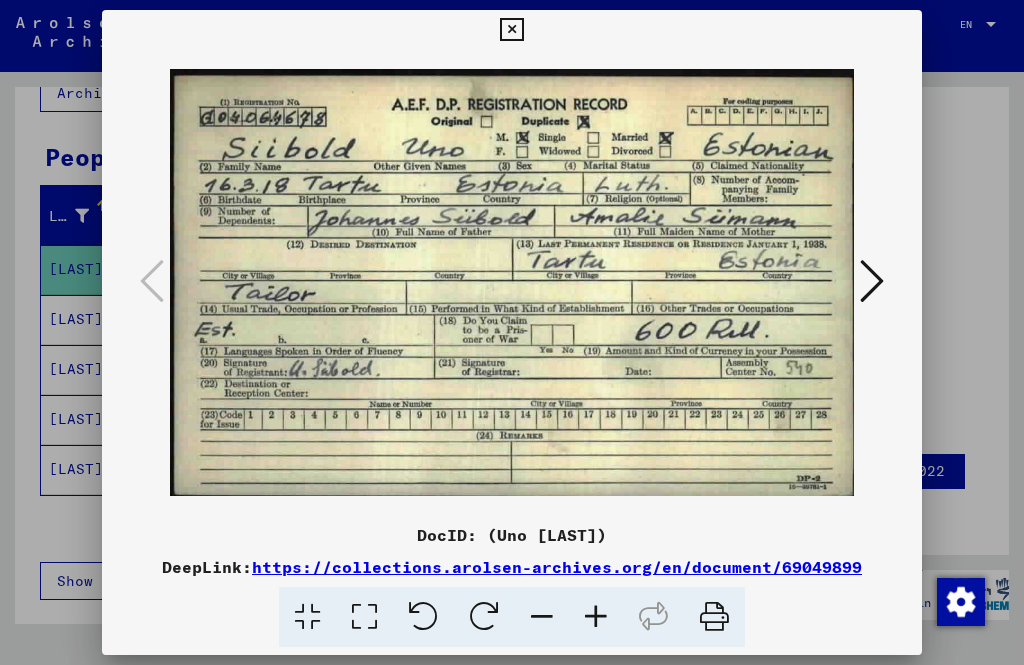 click at bounding box center [872, 281] 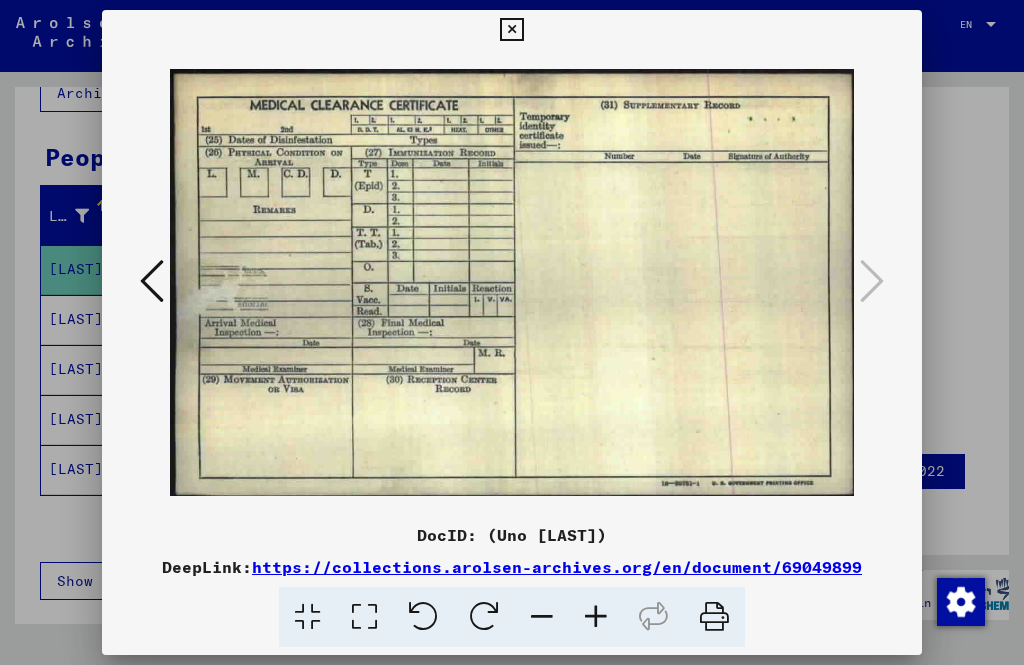 click at bounding box center [511, 30] 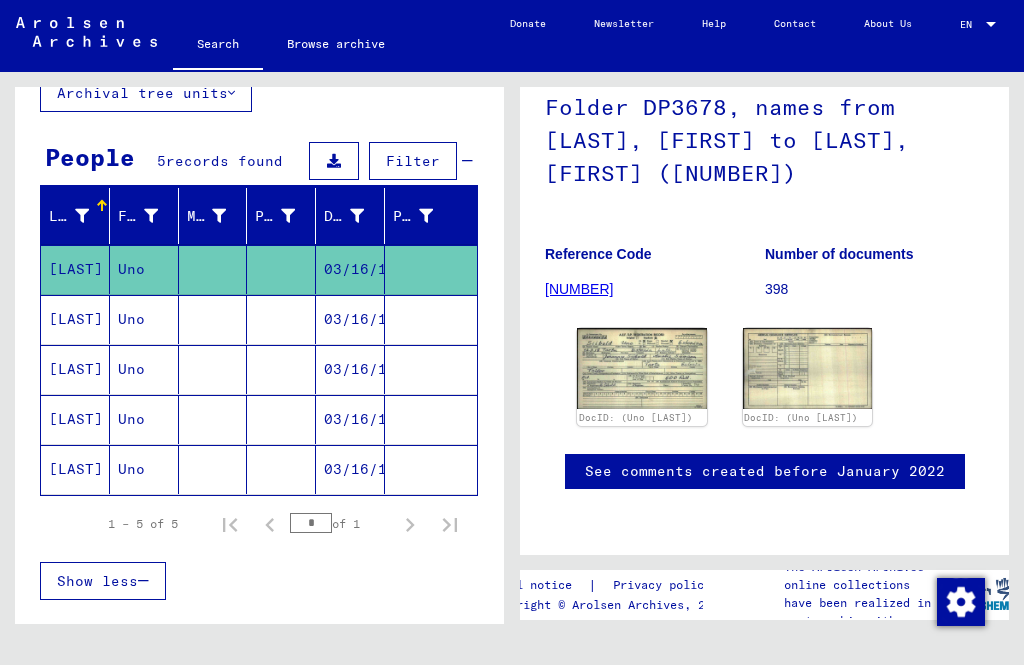 click on "[LAST]" at bounding box center (75, 369) 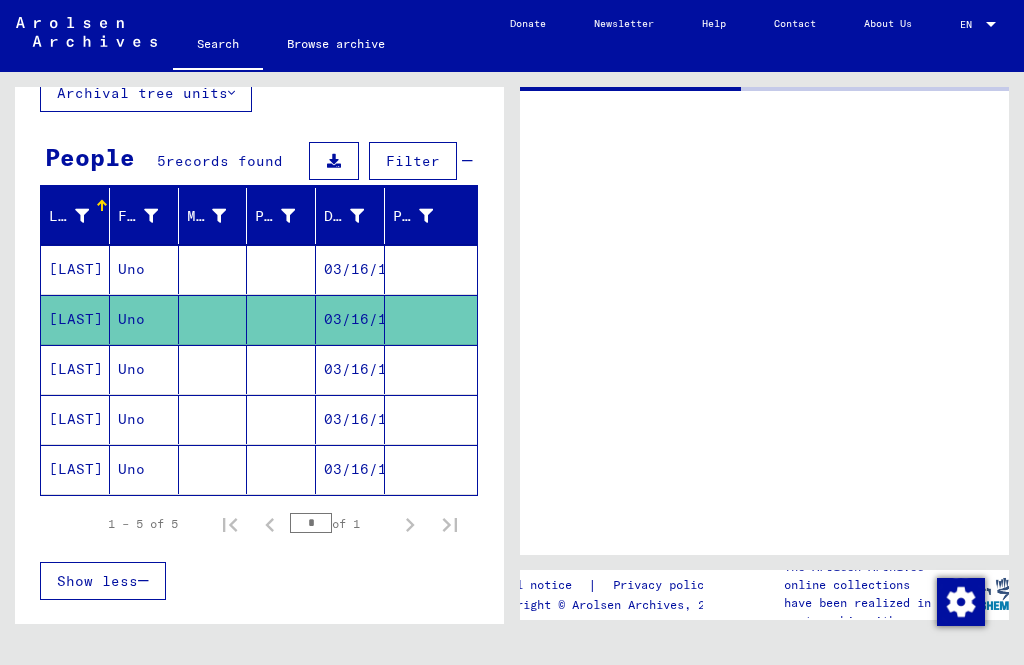 scroll, scrollTop: 0, scrollLeft: 0, axis: both 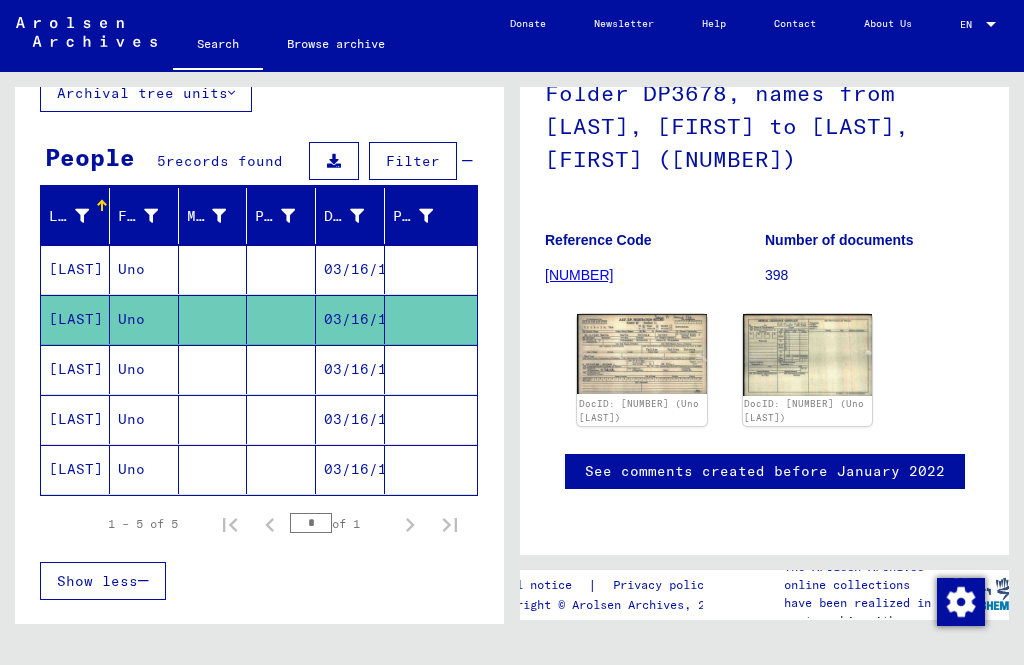 click on "Uno" at bounding box center [144, 419] 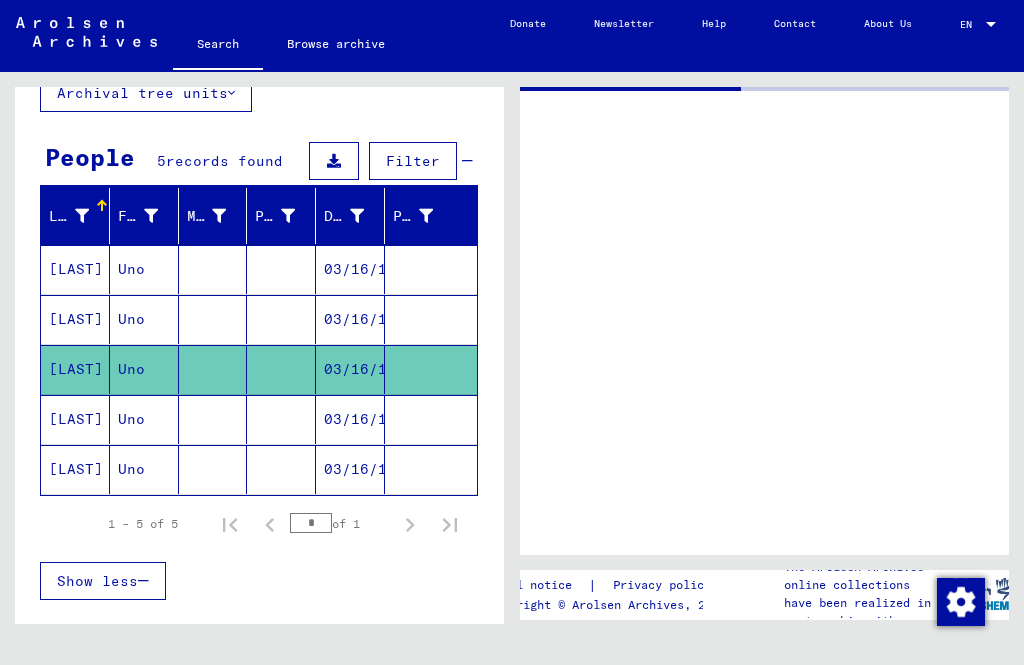 scroll, scrollTop: 0, scrollLeft: 0, axis: both 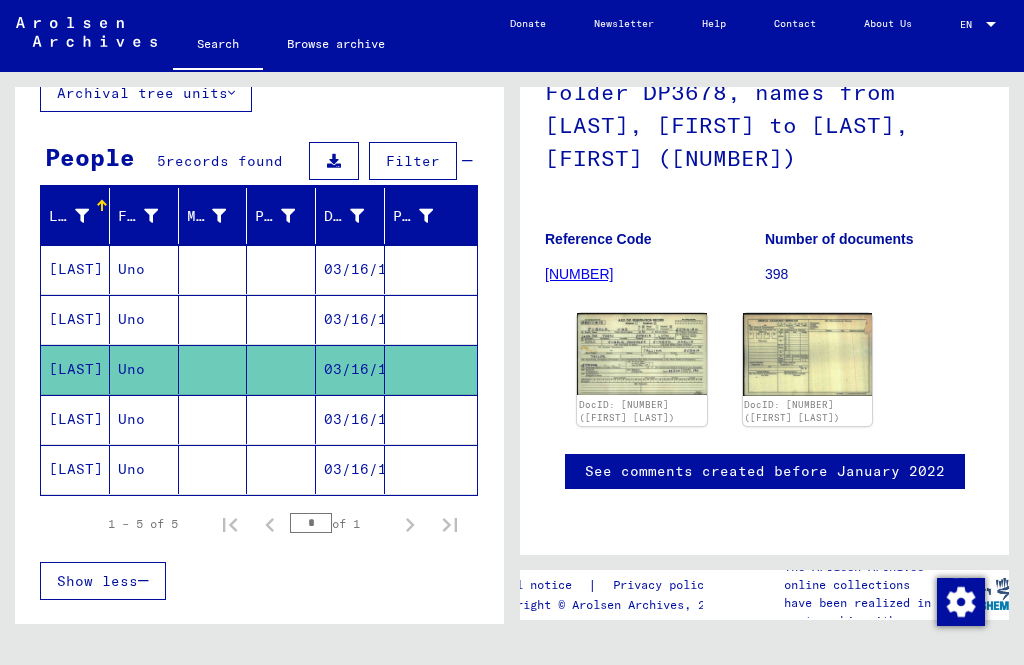 click on "Uno" at bounding box center (144, 469) 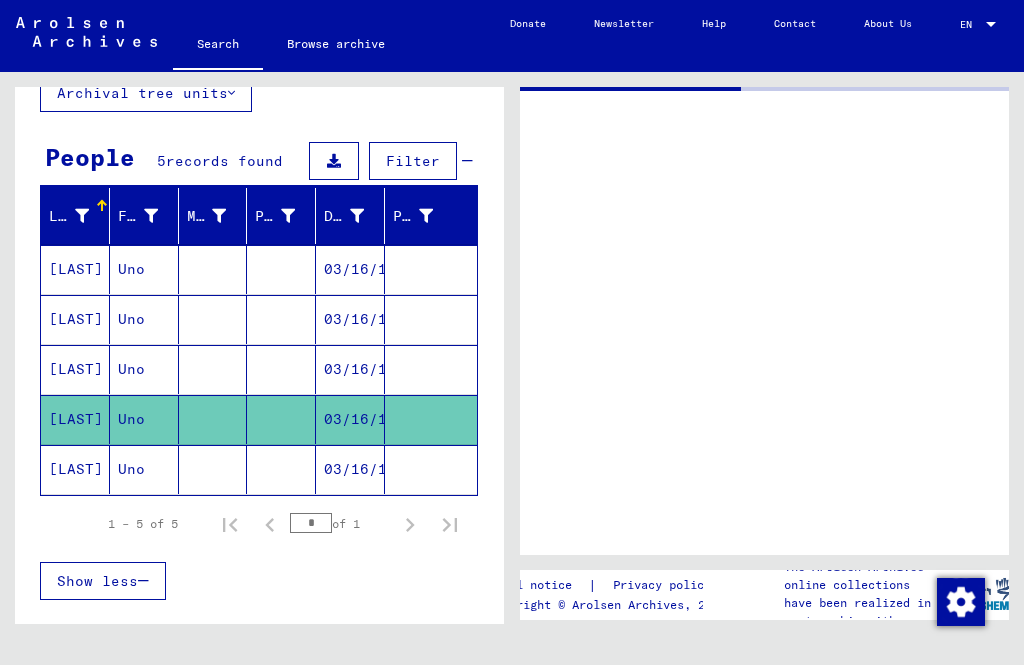 scroll, scrollTop: 0, scrollLeft: 0, axis: both 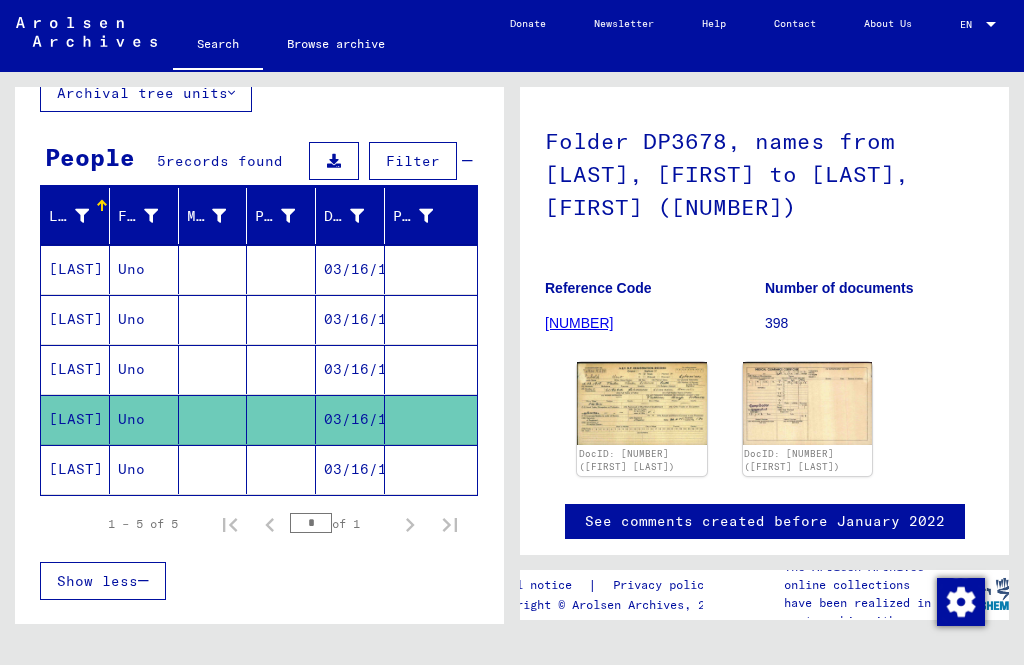 click 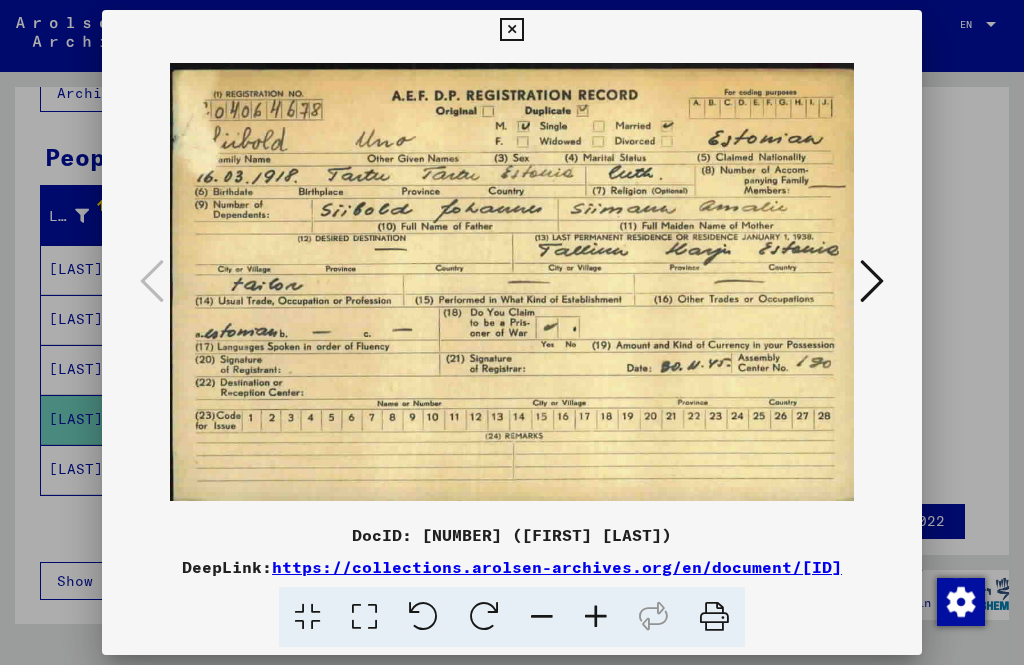 click at bounding box center (872, 282) 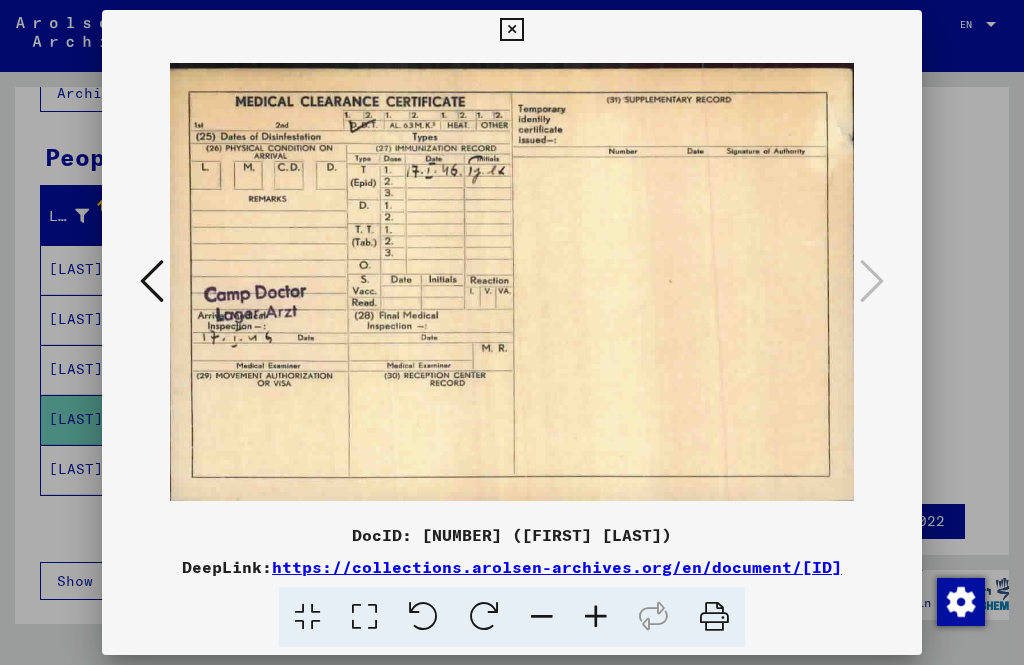 click at bounding box center [511, 30] 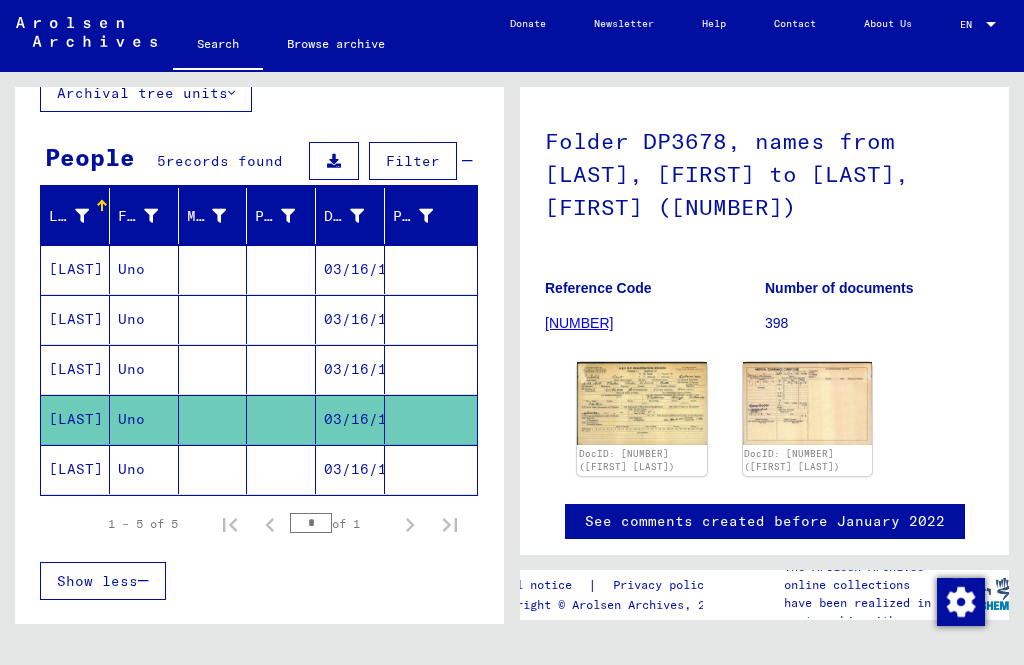 click 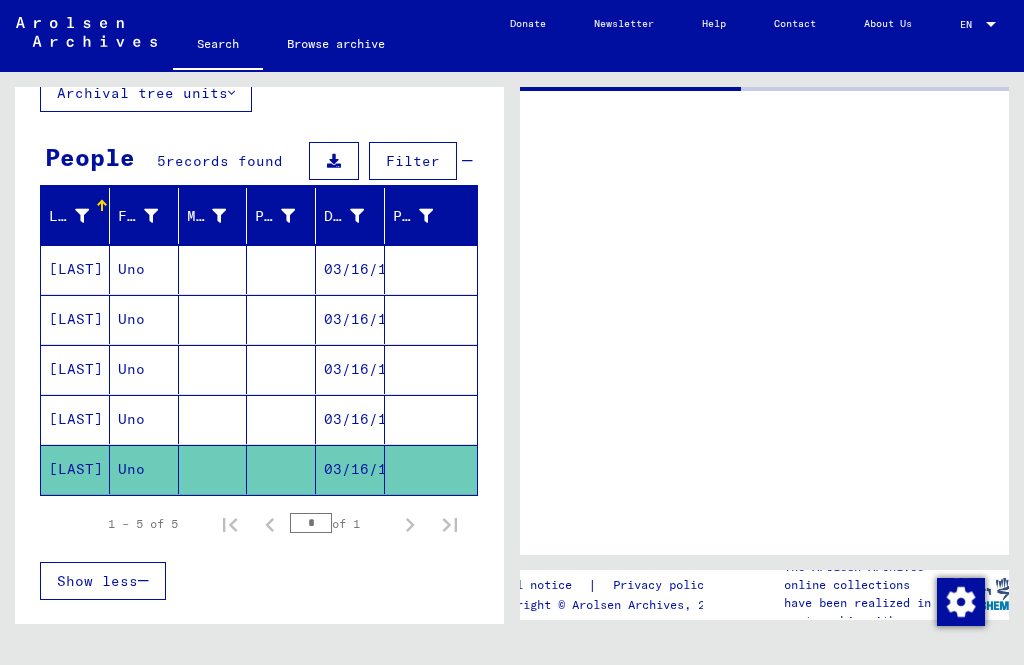 scroll, scrollTop: 0, scrollLeft: 0, axis: both 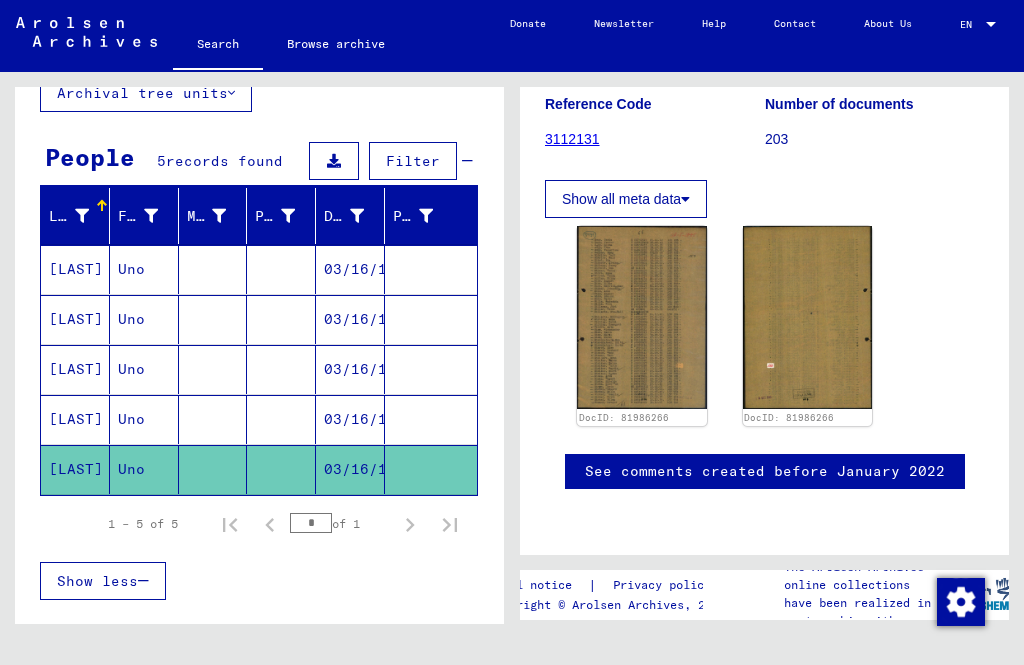 click 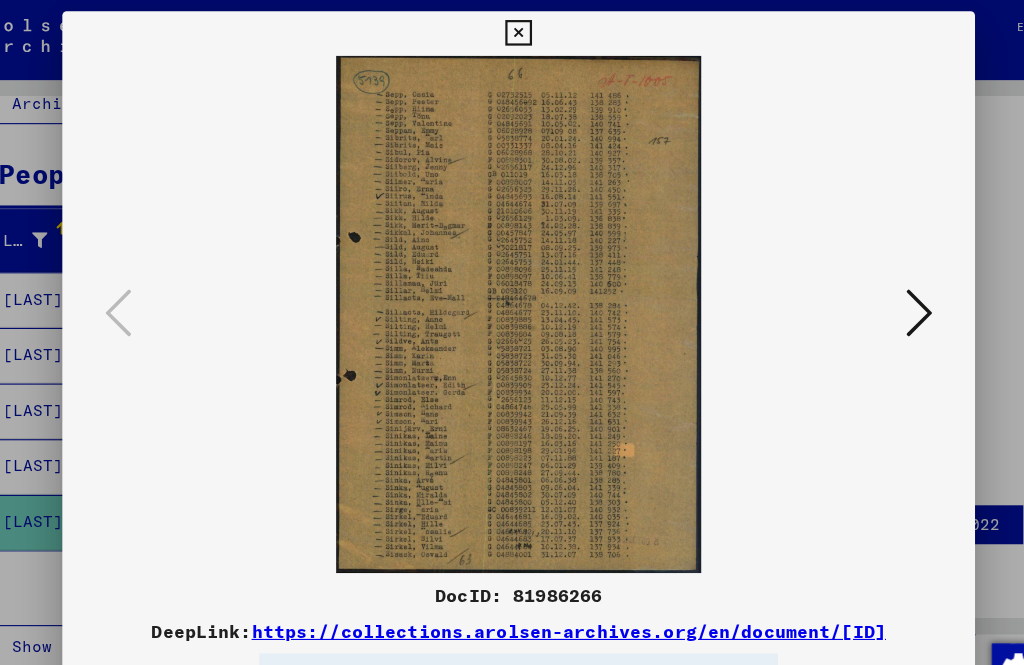 click at bounding box center [511, 30] 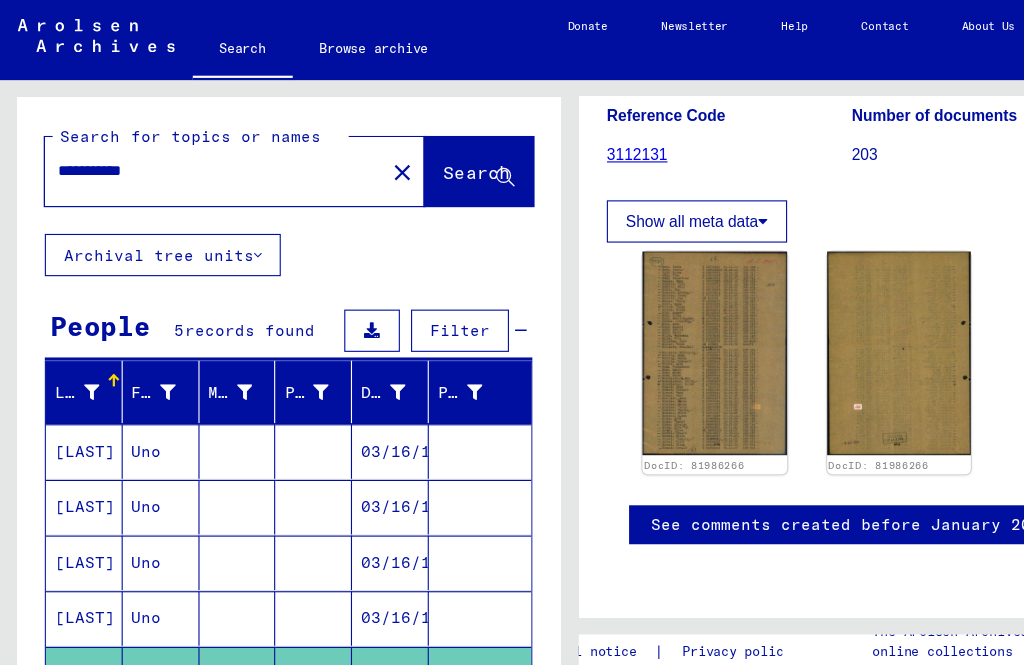 scroll, scrollTop: 0, scrollLeft: 0, axis: both 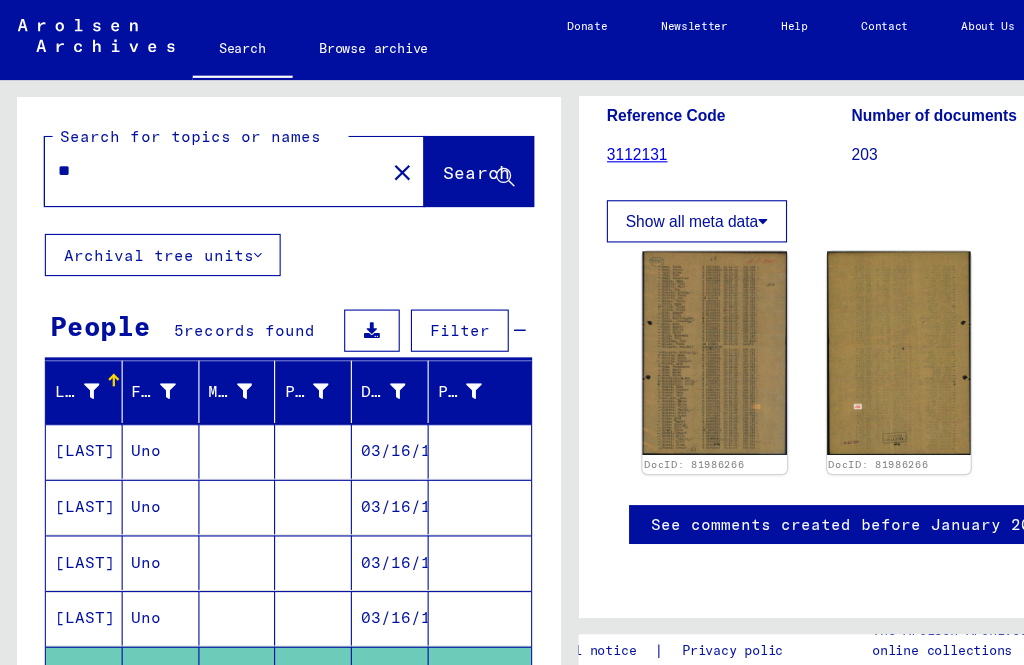 type on "*" 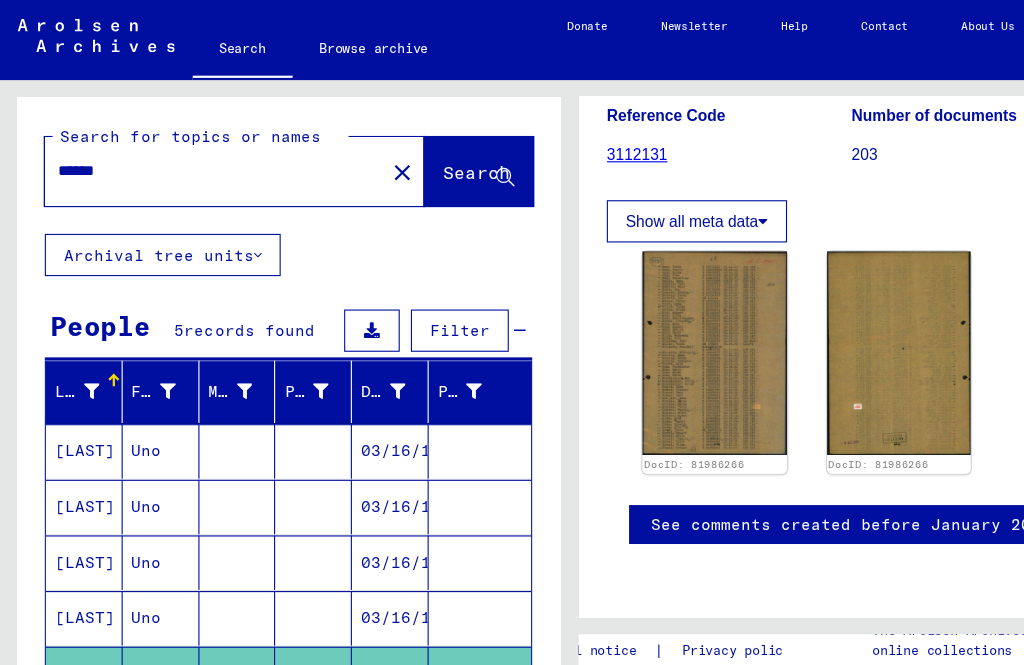 type on "******" 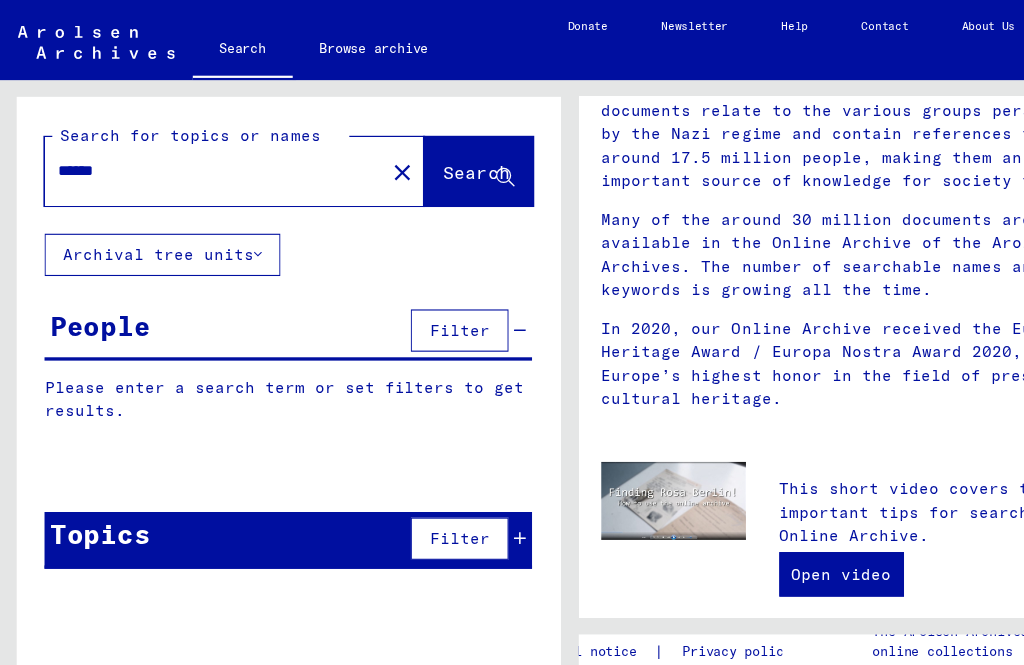 click on "Search" 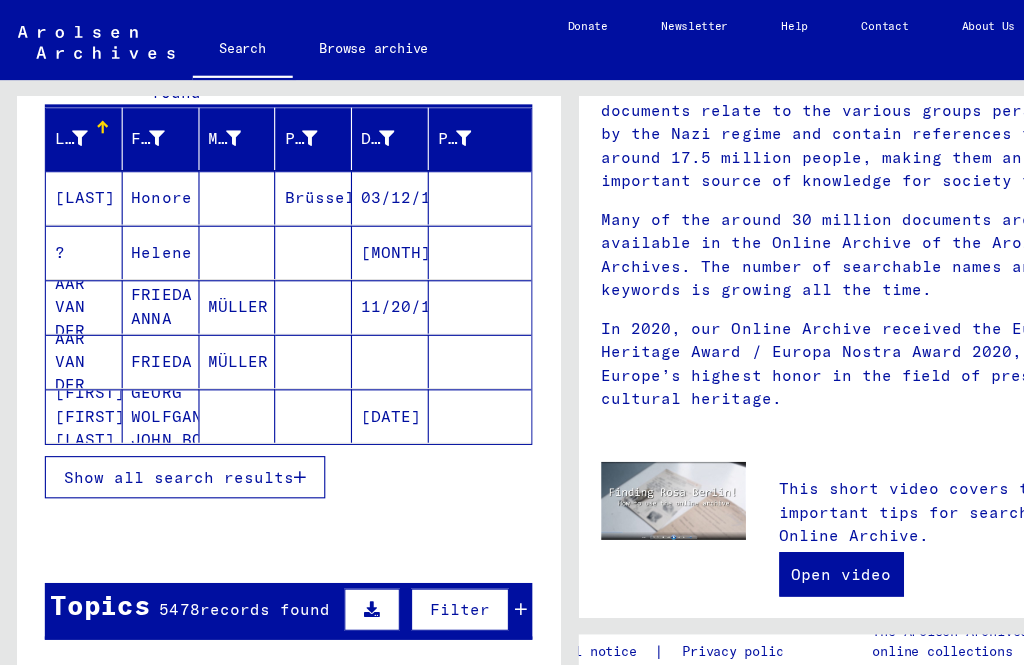 scroll, scrollTop: 237, scrollLeft: 0, axis: vertical 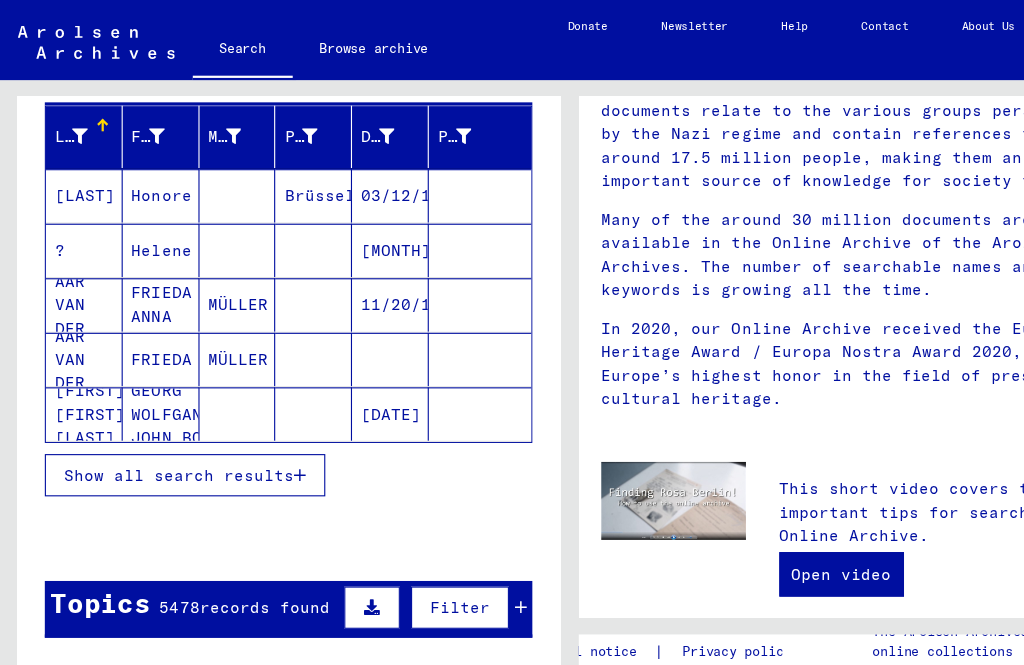 click on "MÜLLER" at bounding box center (213, 323) 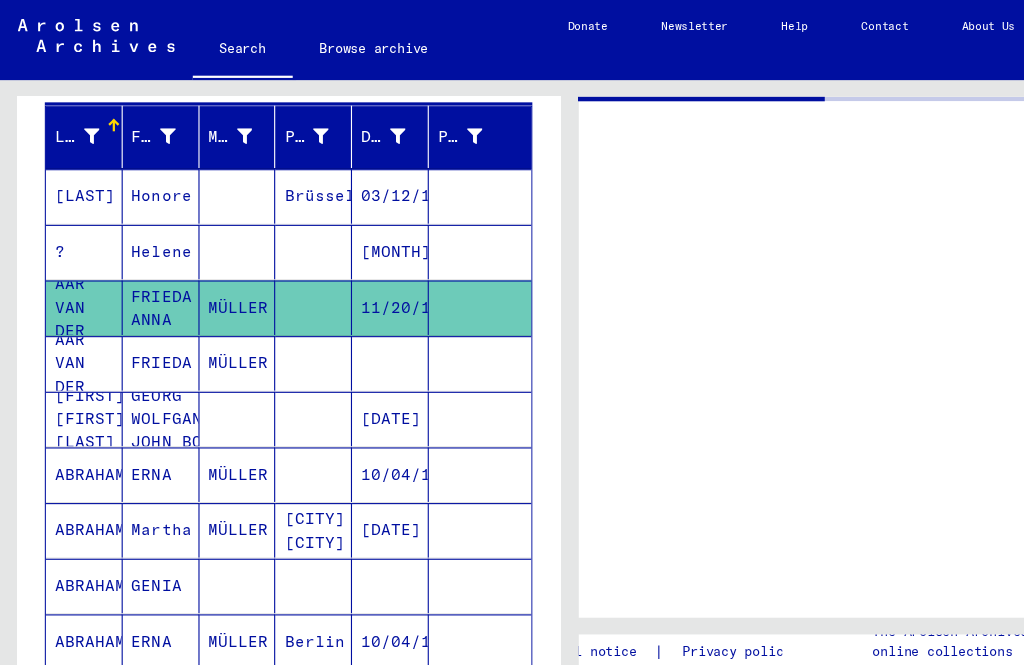 scroll, scrollTop: 0, scrollLeft: 0, axis: both 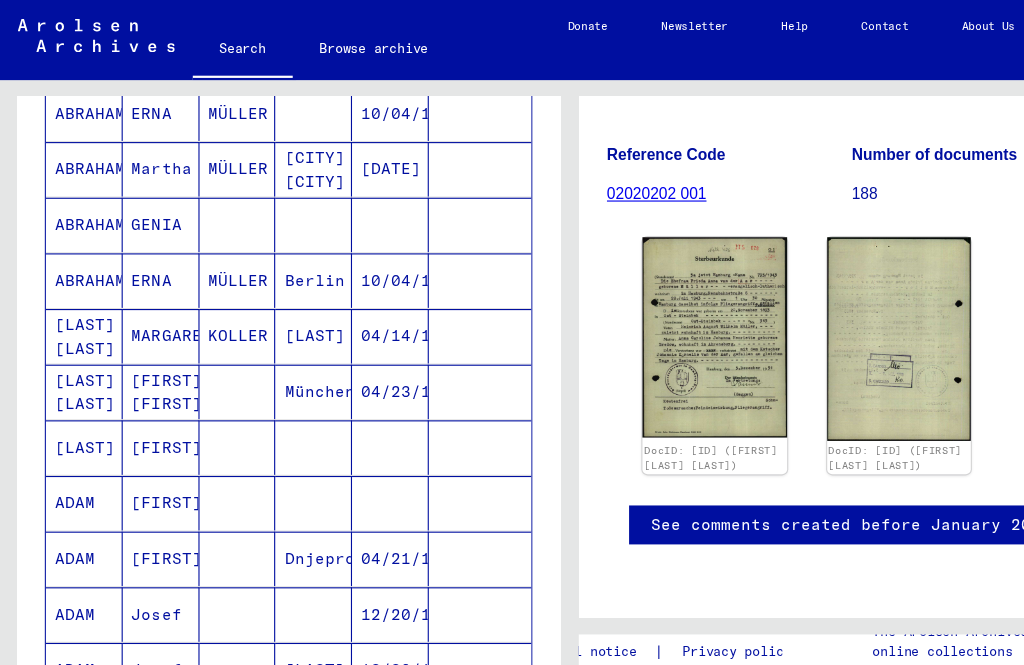 click 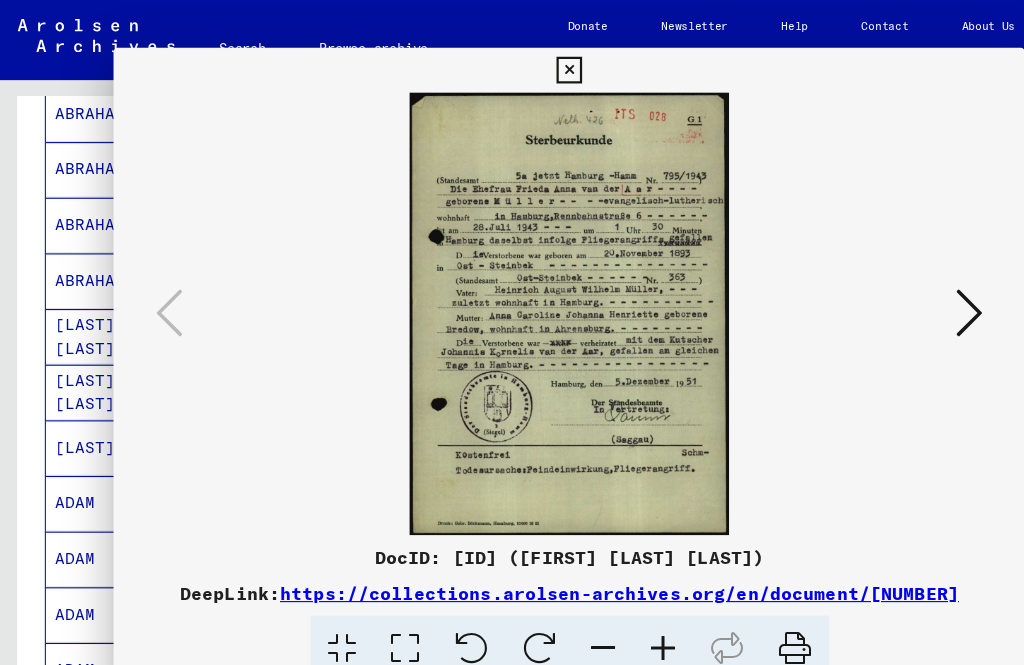 scroll, scrollTop: 560, scrollLeft: 0, axis: vertical 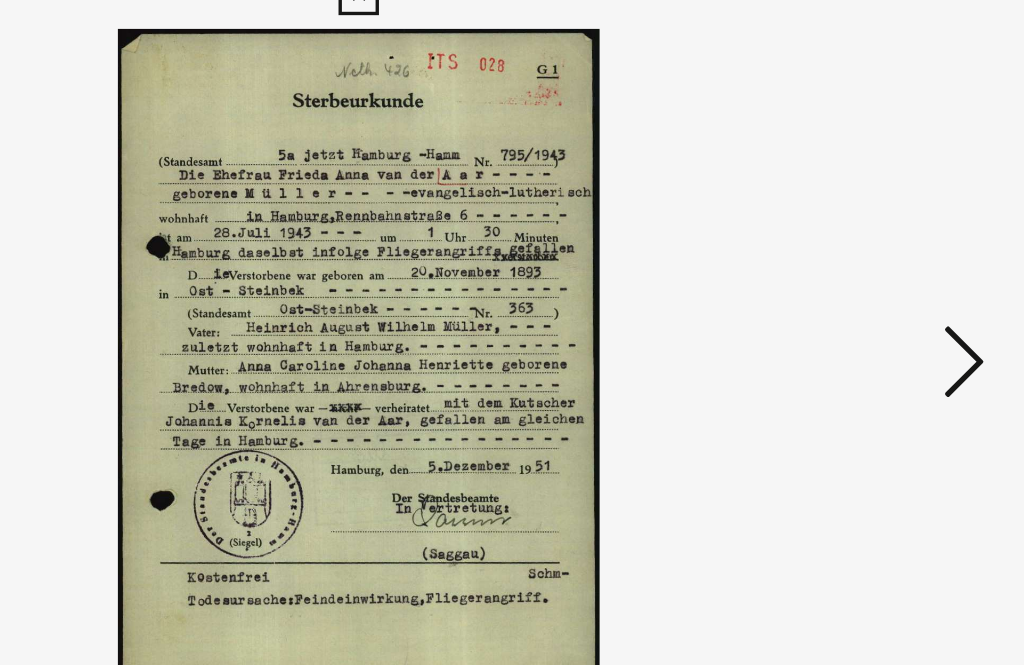 click at bounding box center [872, 281] 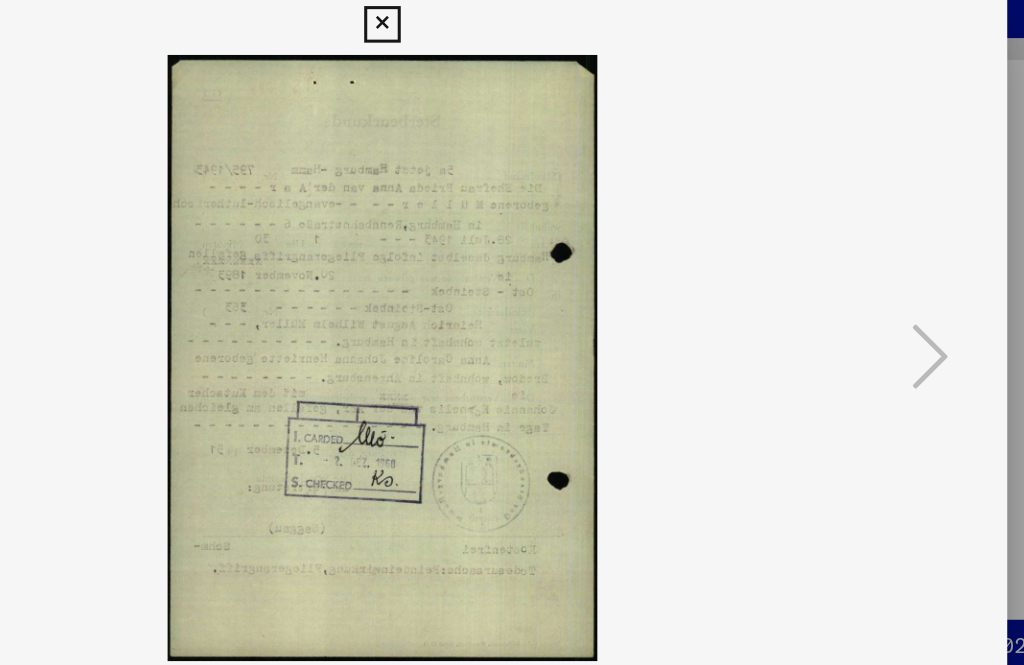 click at bounding box center [511, 63] 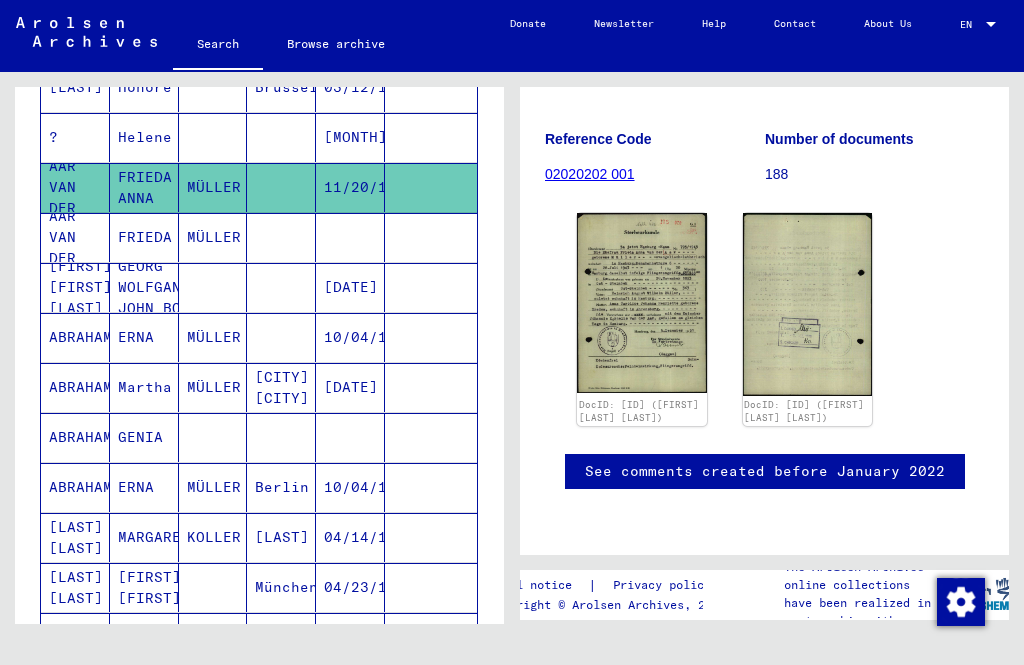 scroll, scrollTop: 323, scrollLeft: 0, axis: vertical 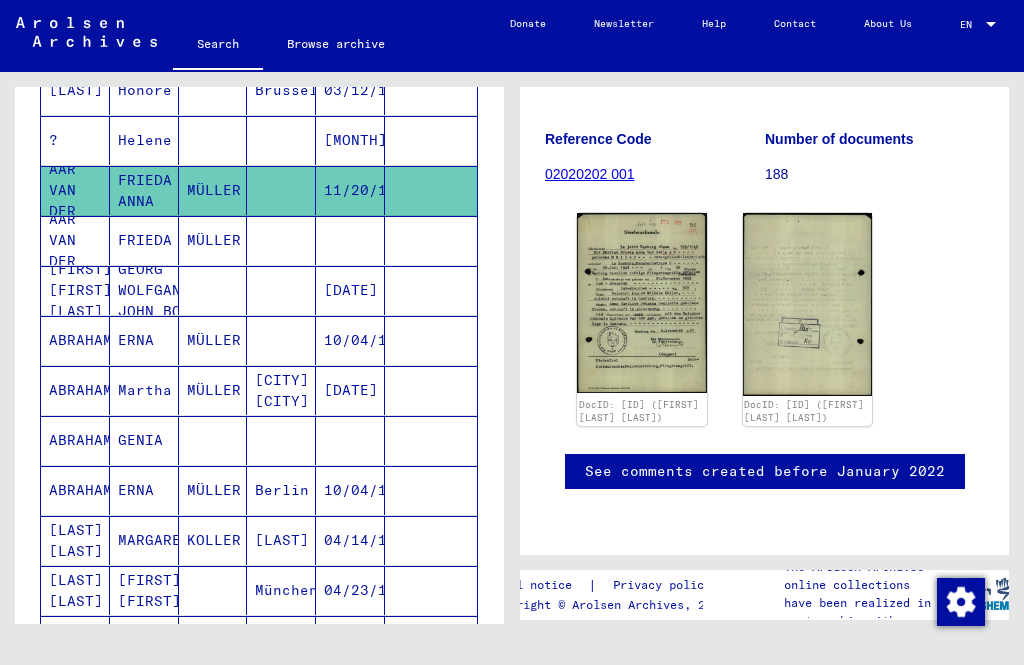 click on "MÜLLER" at bounding box center [213, 290] 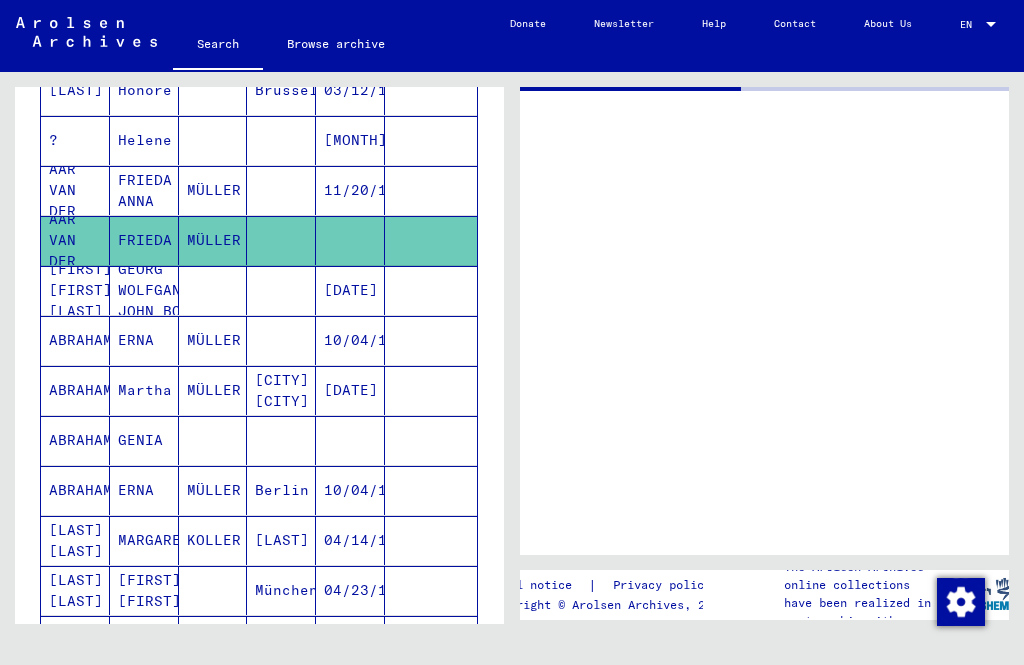 scroll, scrollTop: 0, scrollLeft: 0, axis: both 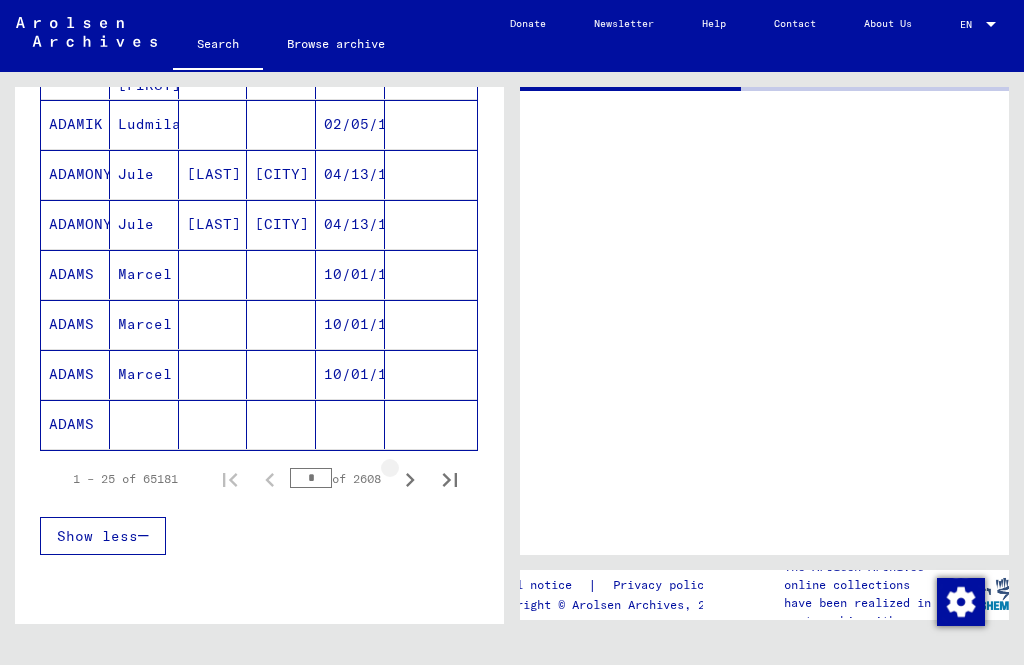 click 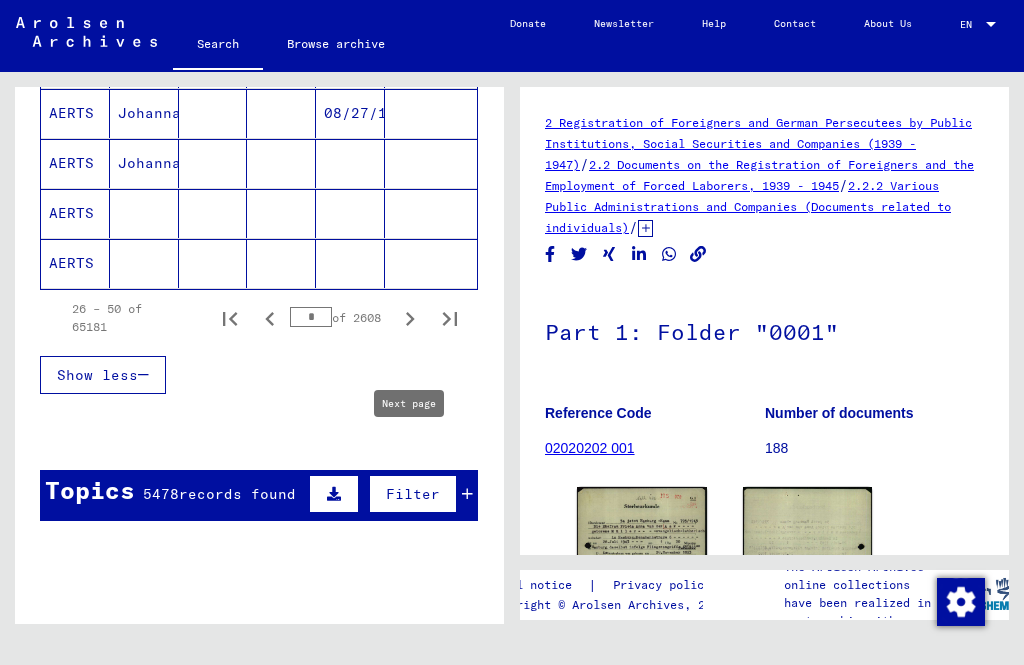 scroll, scrollTop: 1348, scrollLeft: 0, axis: vertical 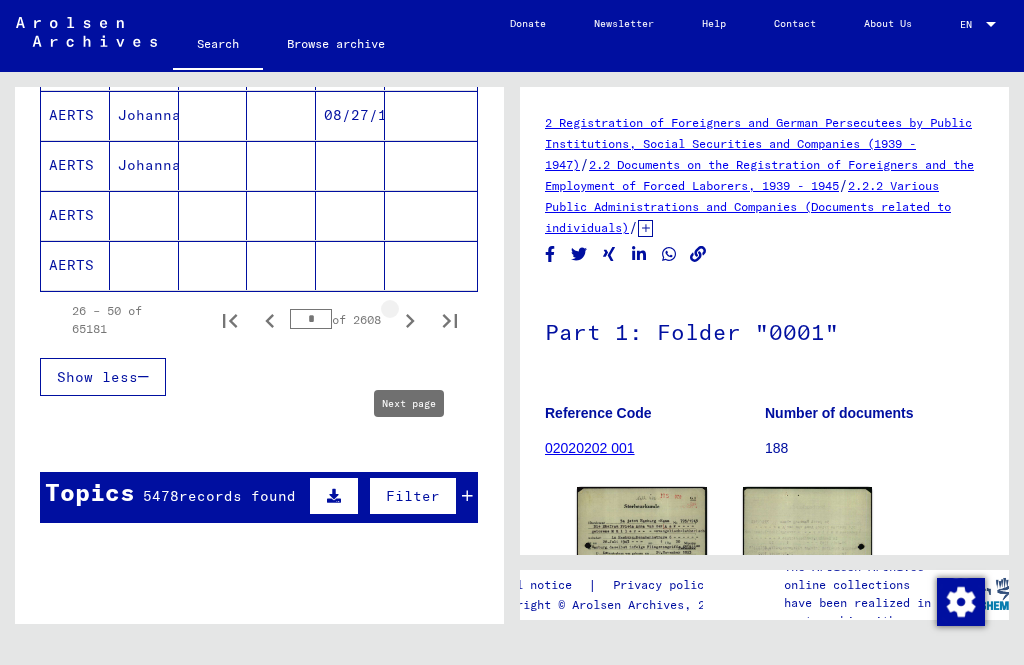 click 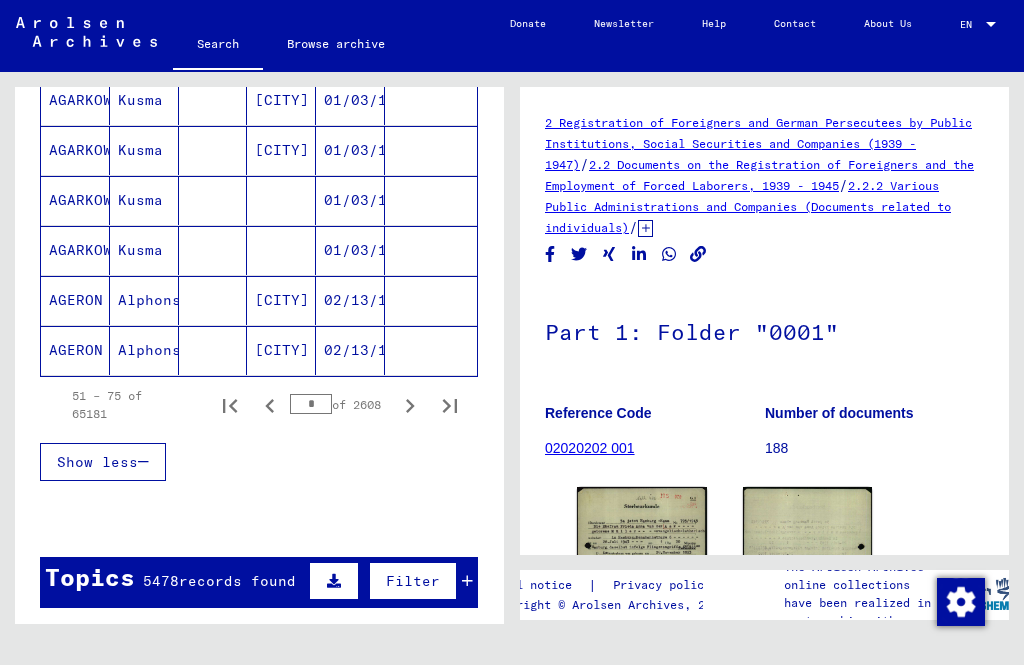 scroll, scrollTop: 1271, scrollLeft: 0, axis: vertical 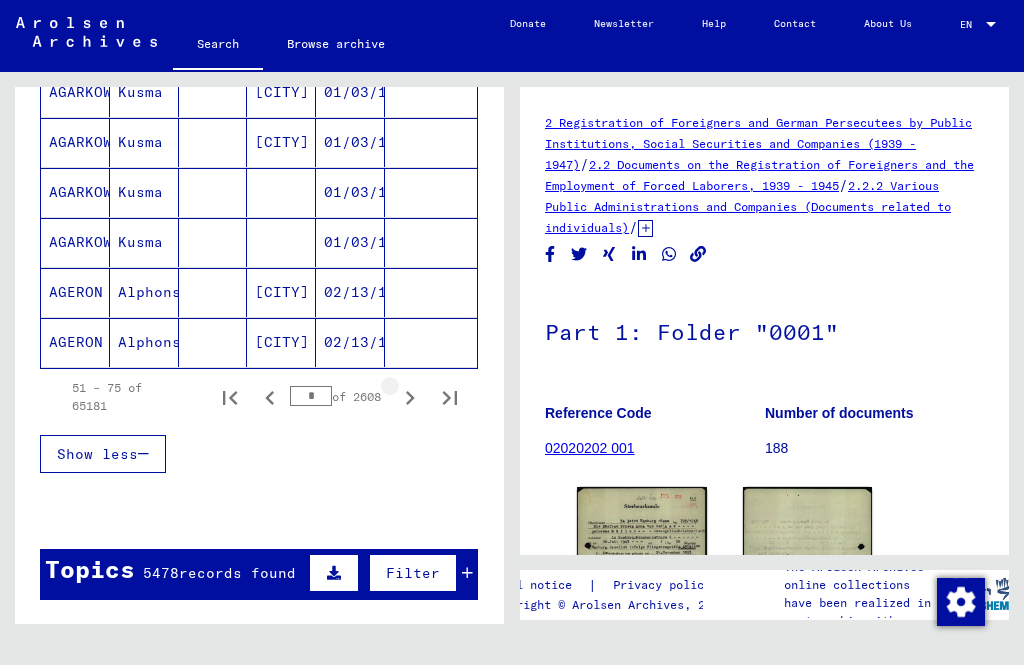 click 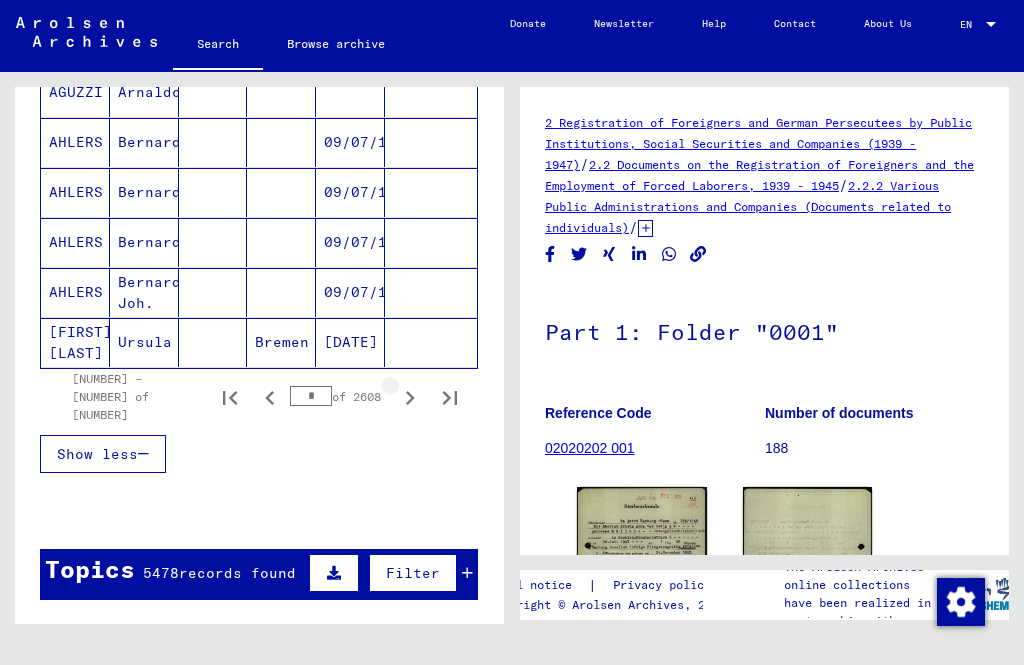 click at bounding box center [410, 397] 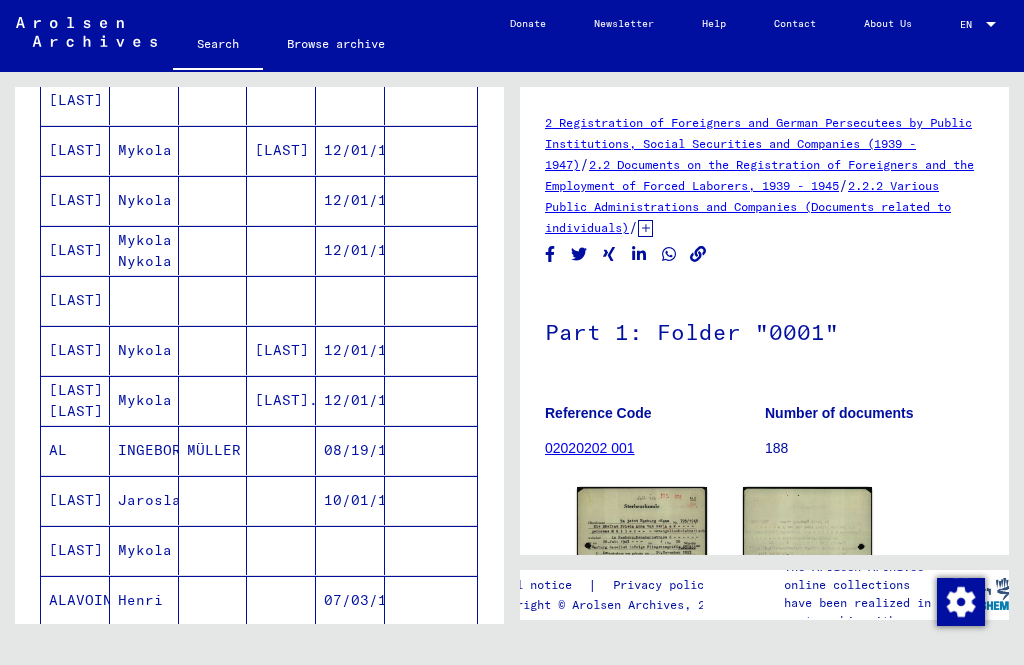 scroll, scrollTop: 912, scrollLeft: 0, axis: vertical 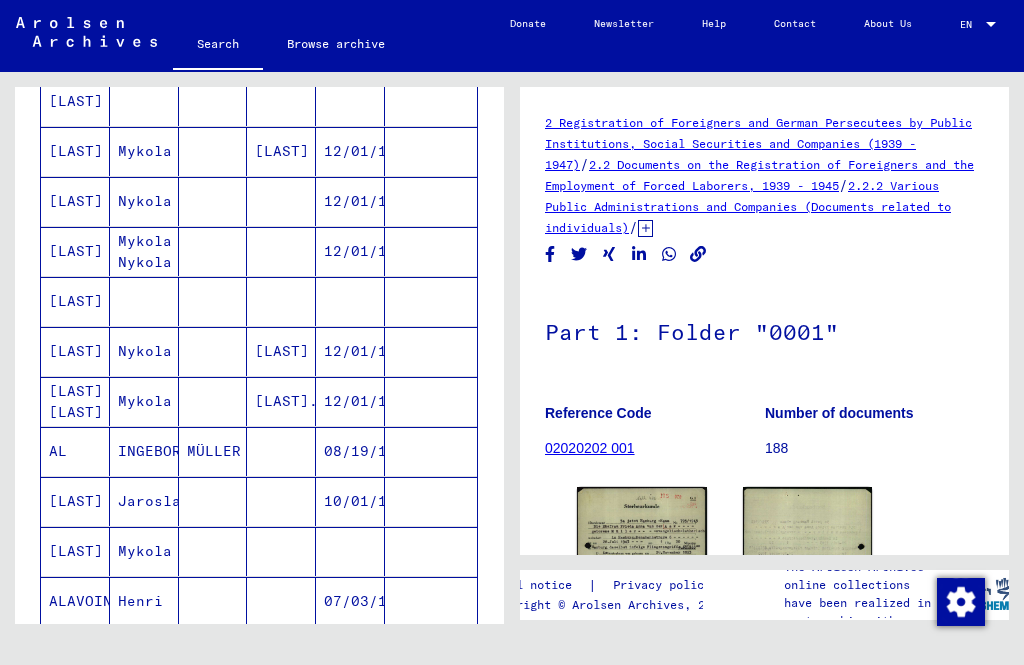 click on "07/03/1908" at bounding box center [350, 651] 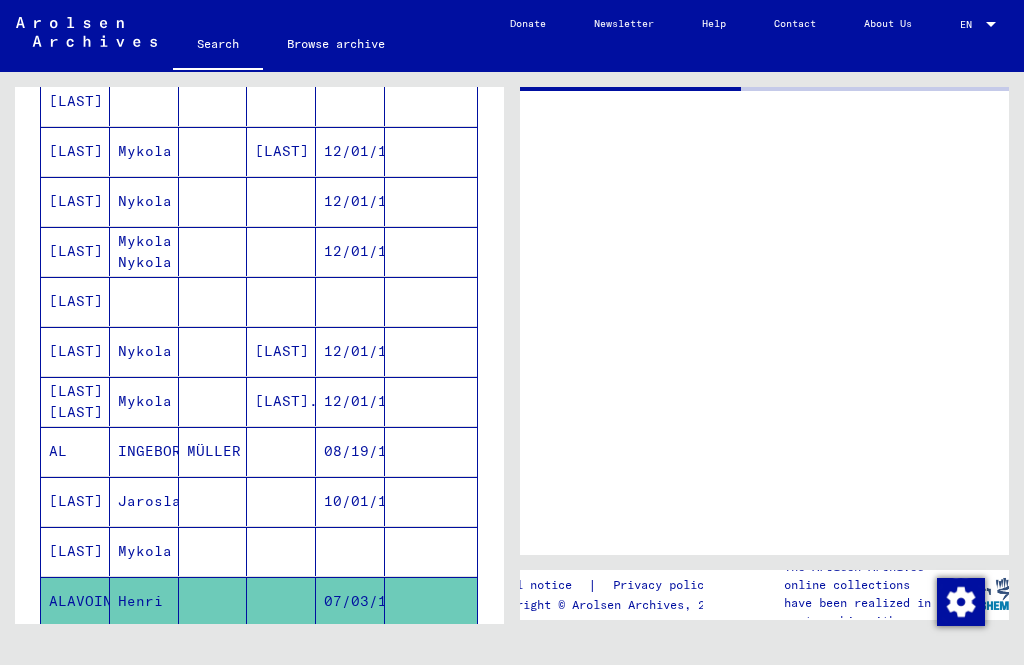click on "MÜLLER" at bounding box center [213, 501] 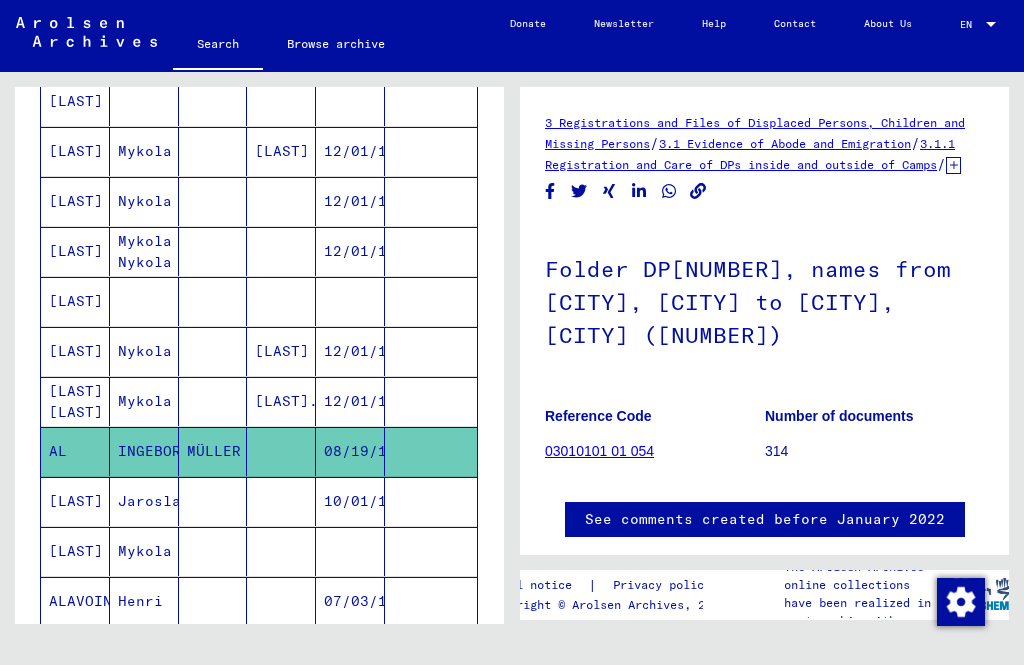 scroll, scrollTop: 0, scrollLeft: 0, axis: both 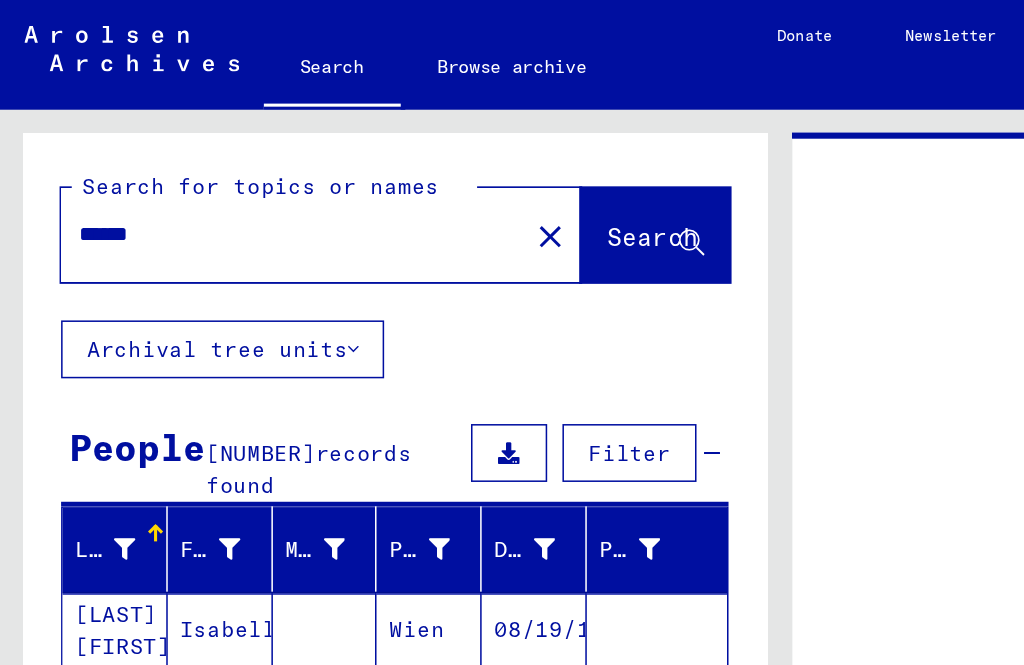 click on "******" at bounding box center [192, 153] 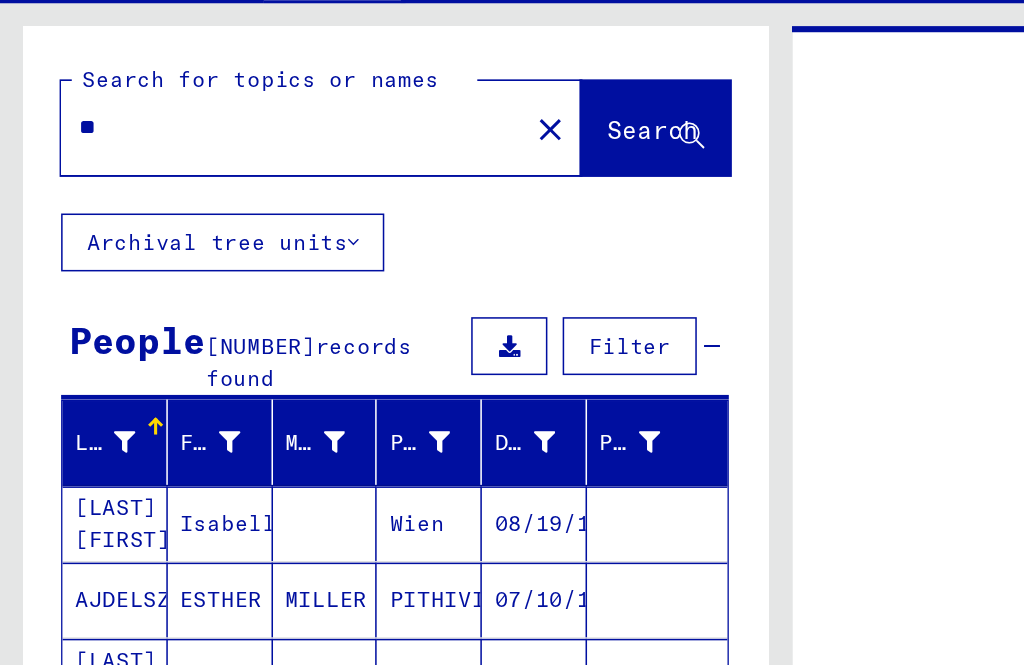 type on "*" 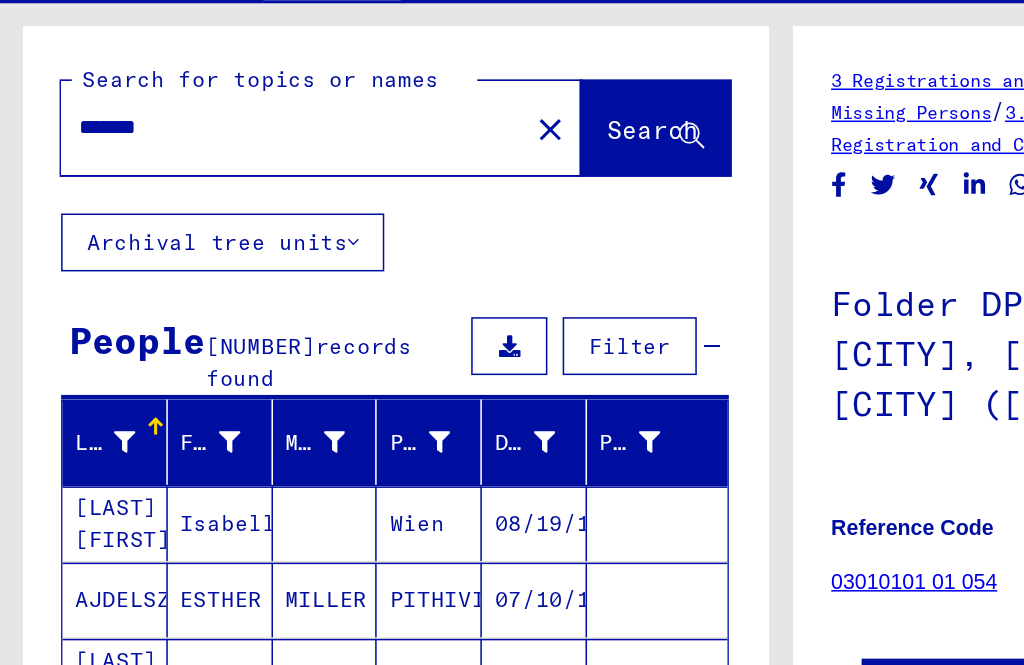 scroll, scrollTop: 0, scrollLeft: 0, axis: both 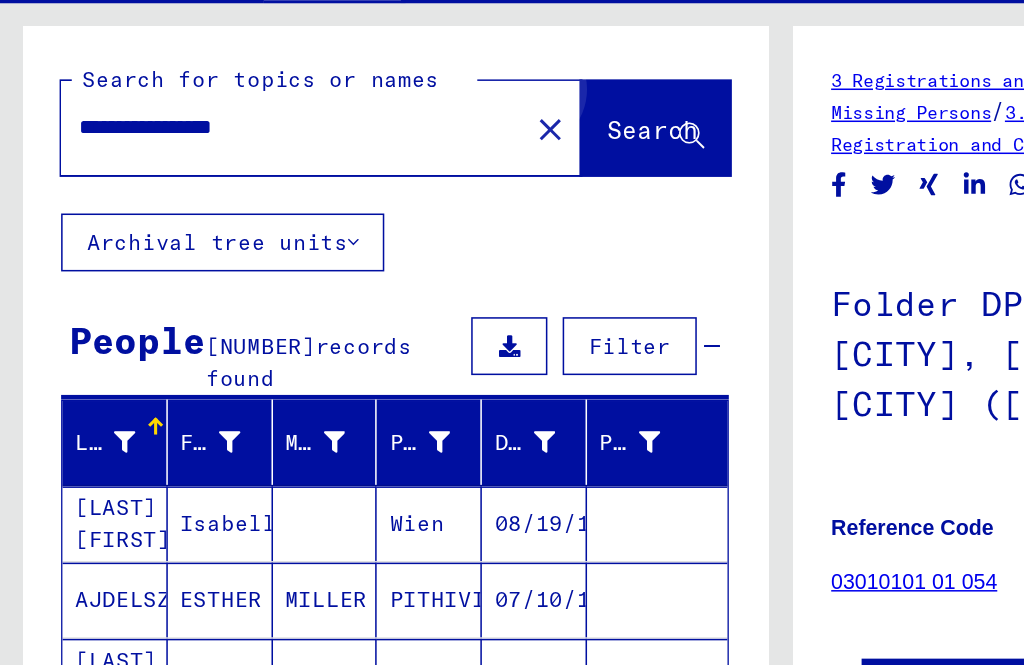click on "Search" 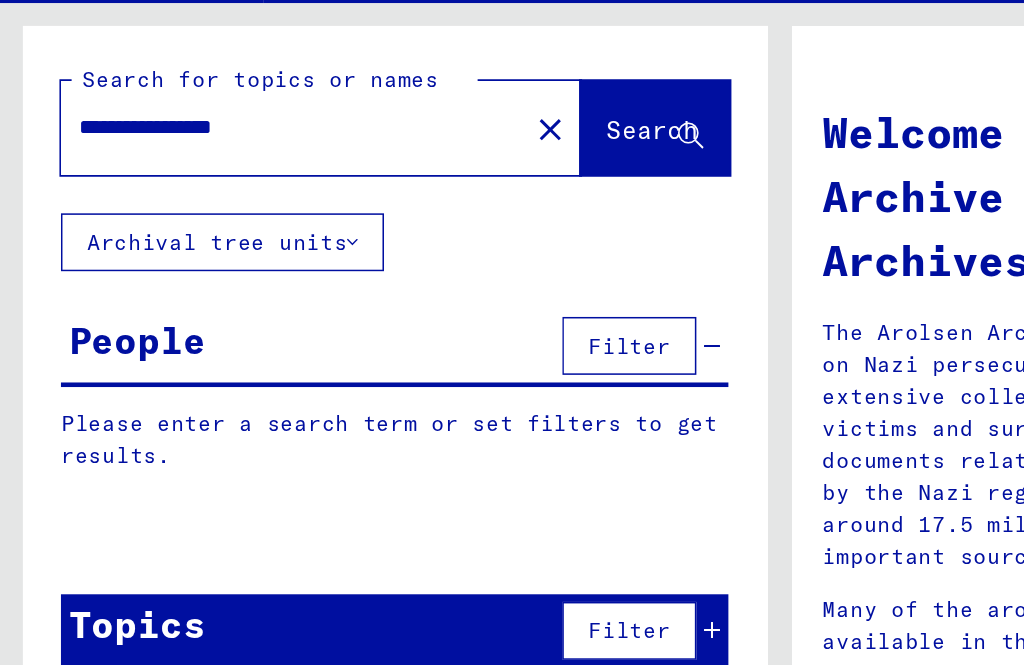 click on "Search" 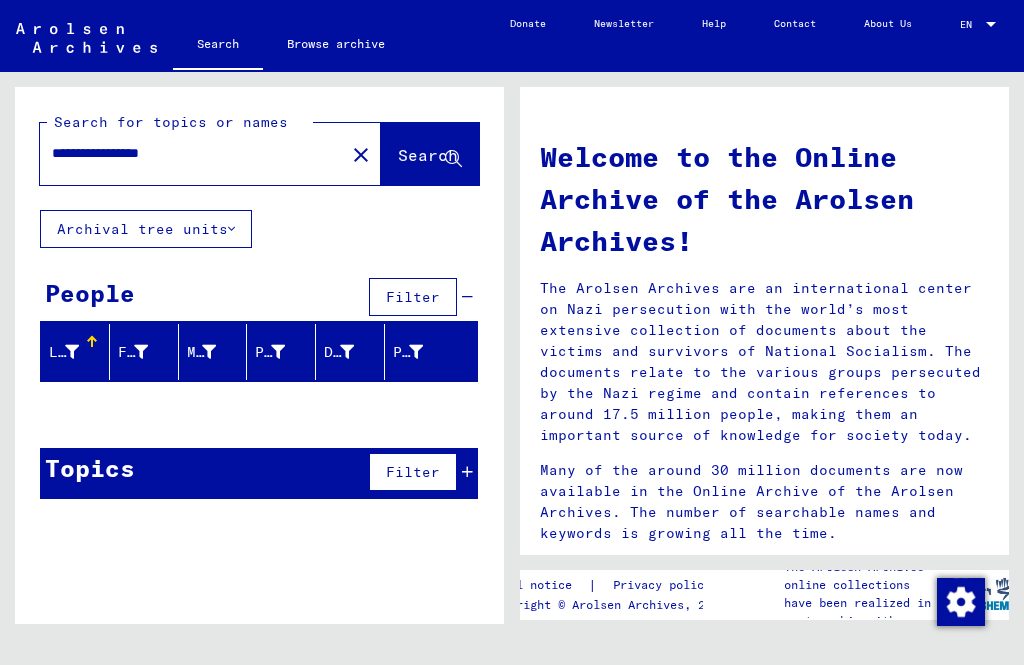 click on "Last Name" at bounding box center [79, 352] 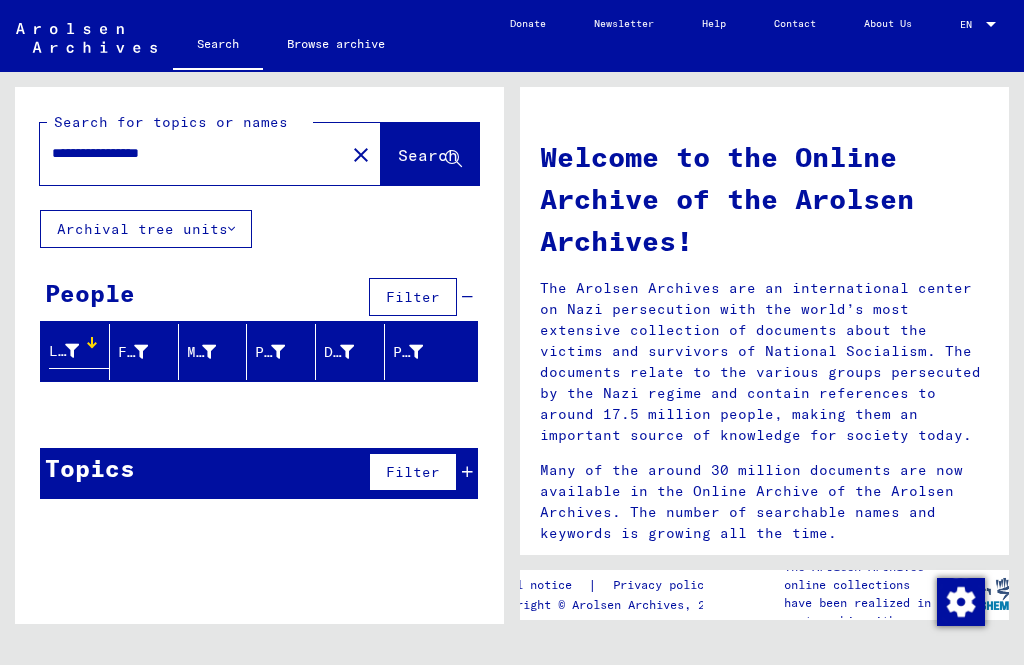 click on "**********" at bounding box center (186, 153) 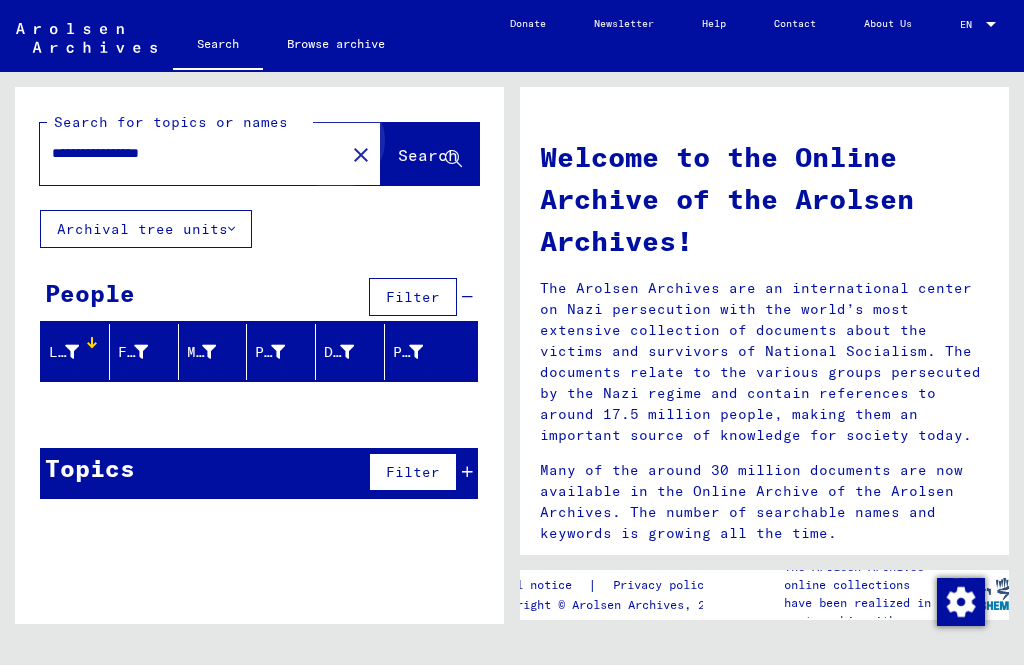 click on "Search" 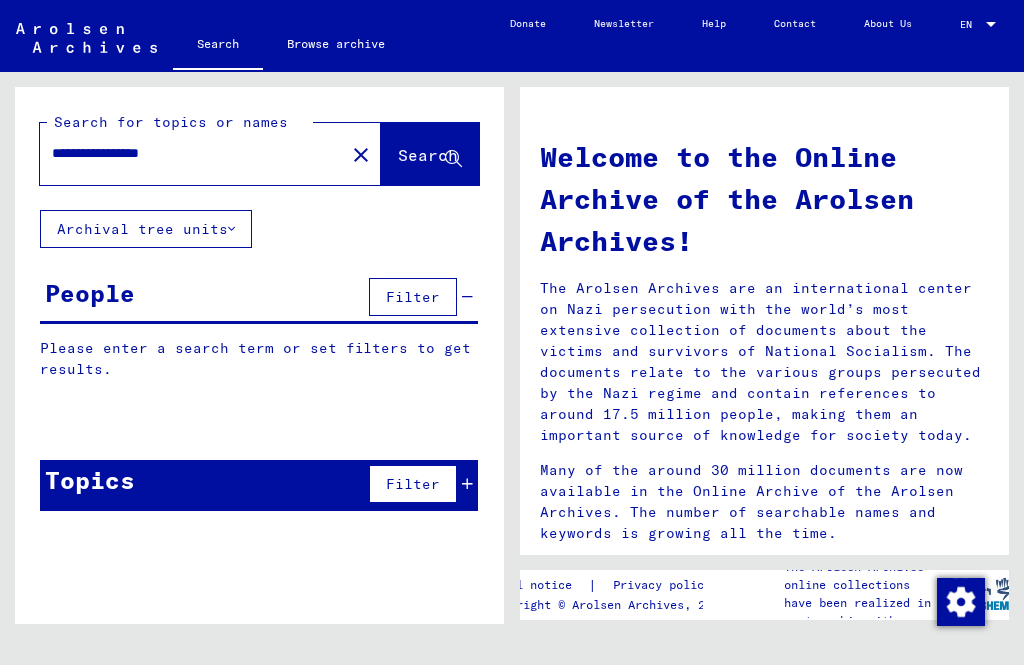 click on "Search" 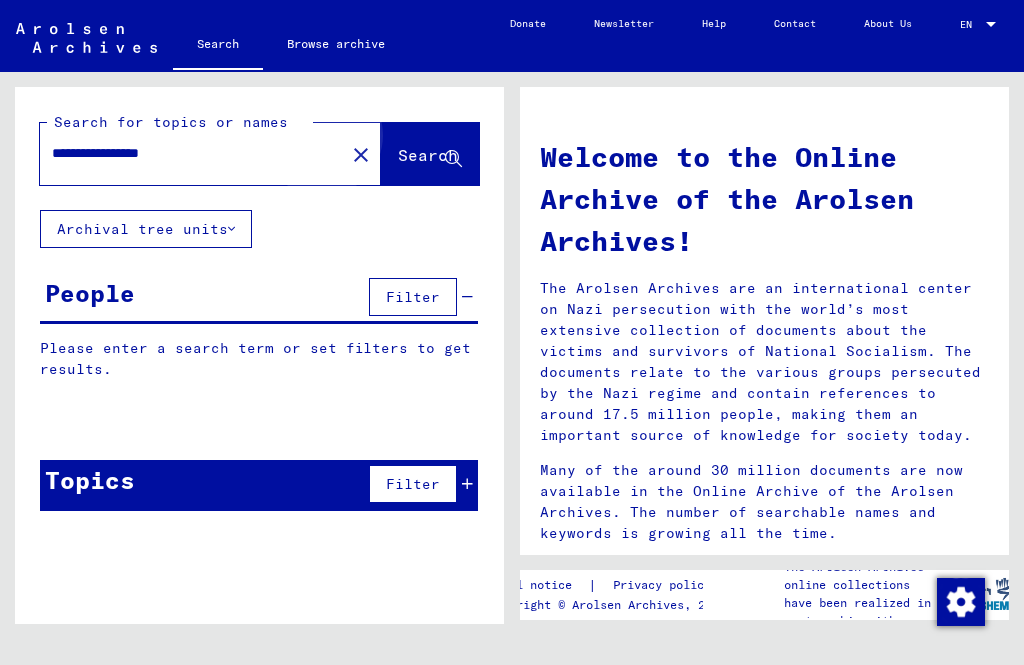 click on "Search" 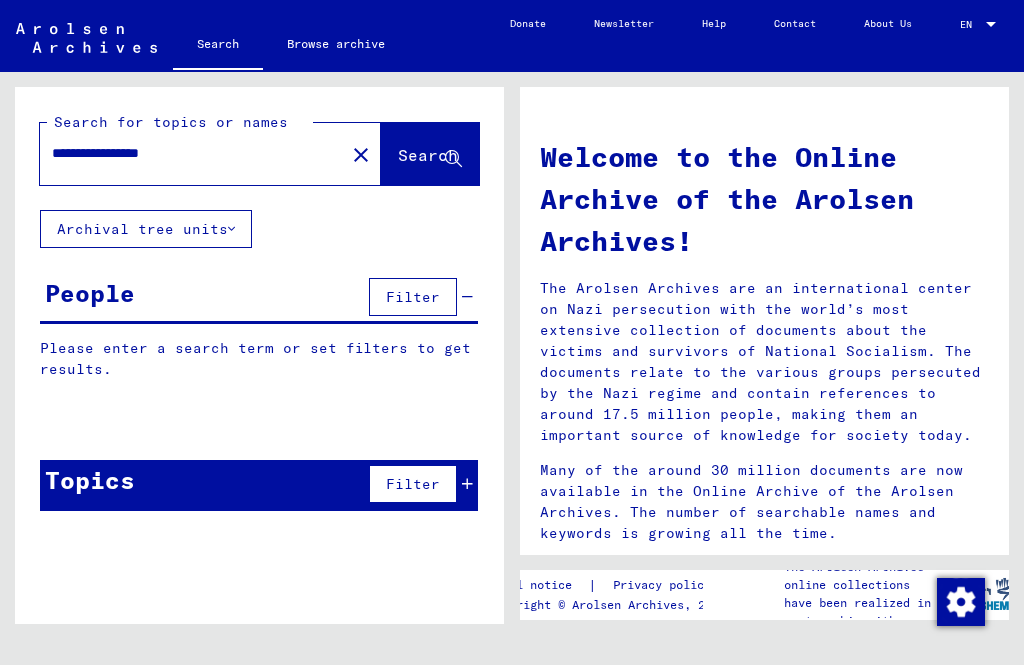 click on "Search" 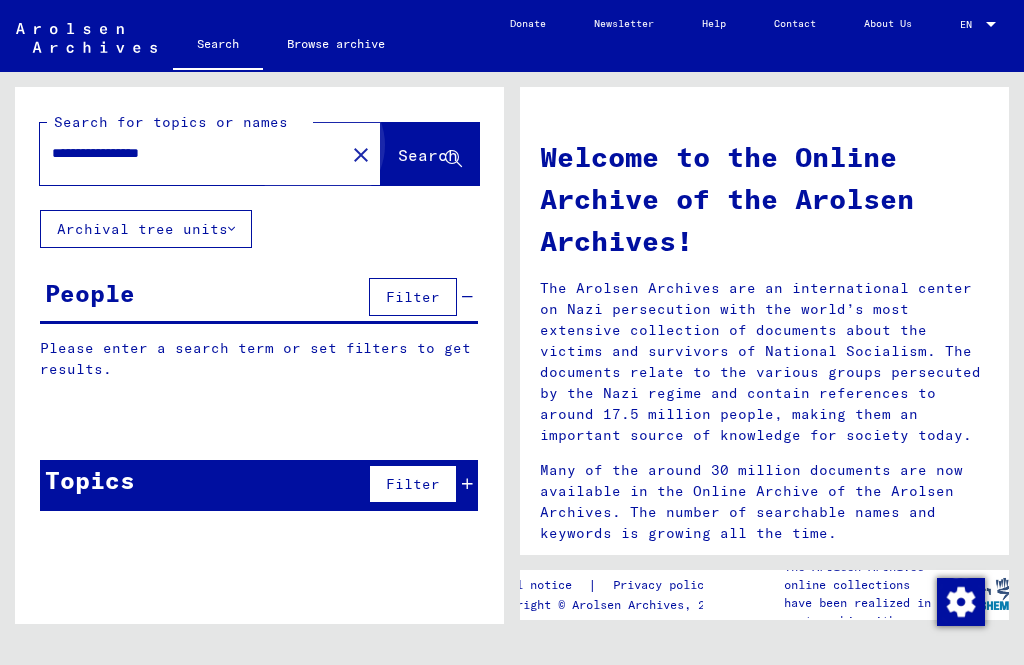 click on "Search" 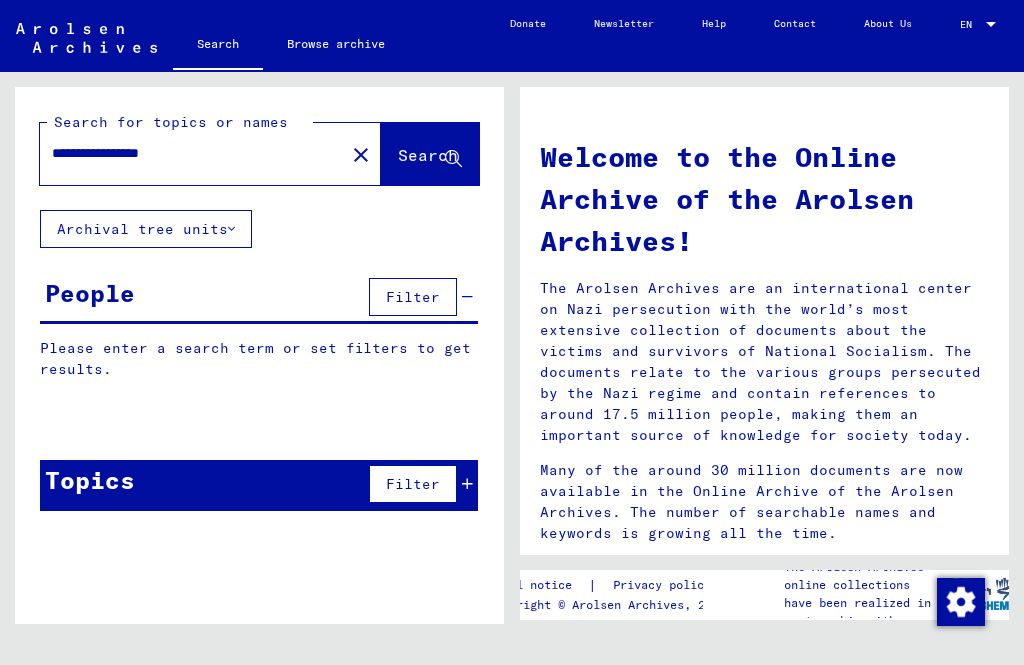 click on "Please enter a search term or set filters to get results.  Or you also can browse the    archive tree  manually." at bounding box center (259, 556) 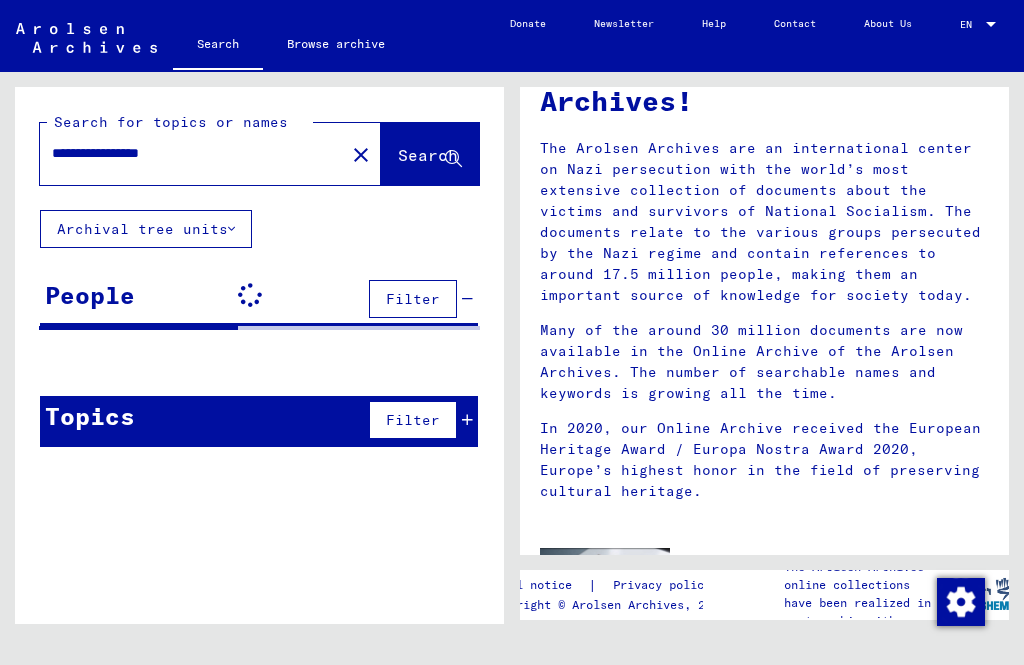 scroll, scrollTop: 139, scrollLeft: 0, axis: vertical 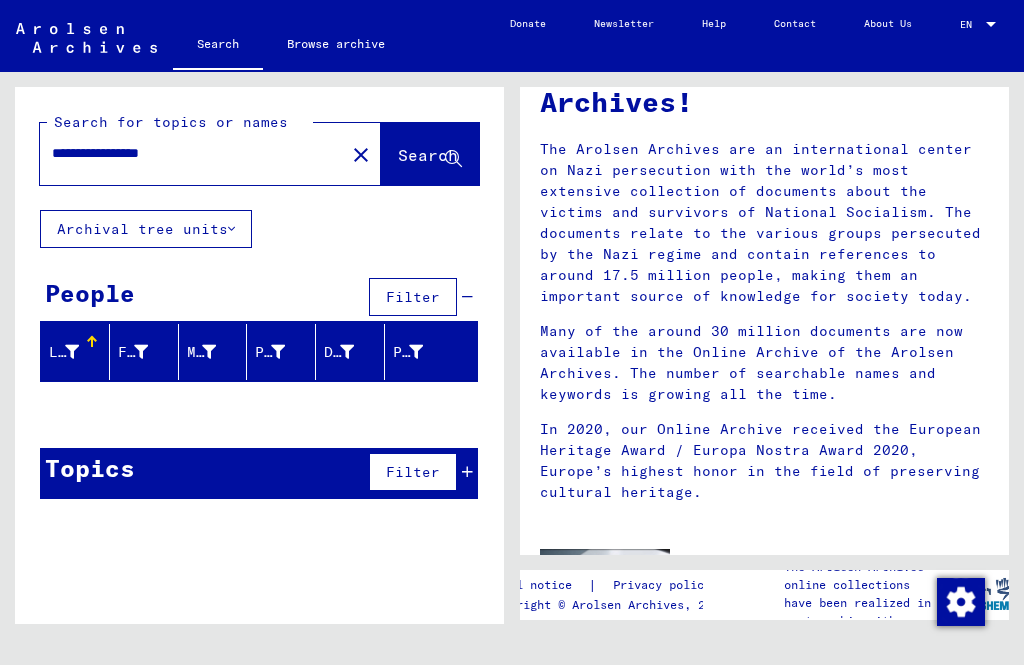 click on "**********" at bounding box center (186, 153) 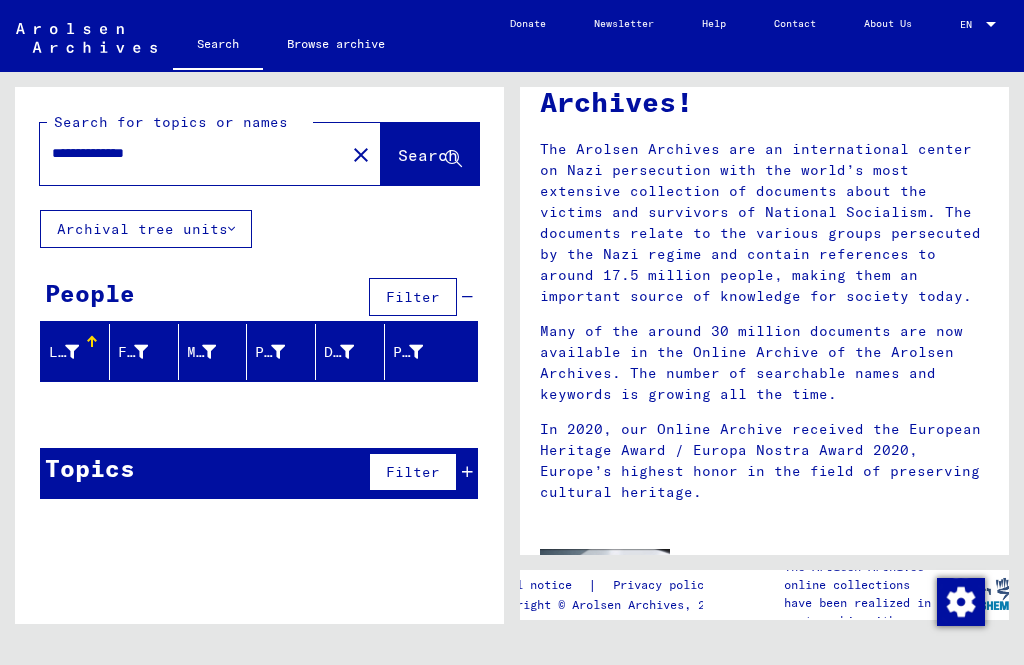 click on "Search" 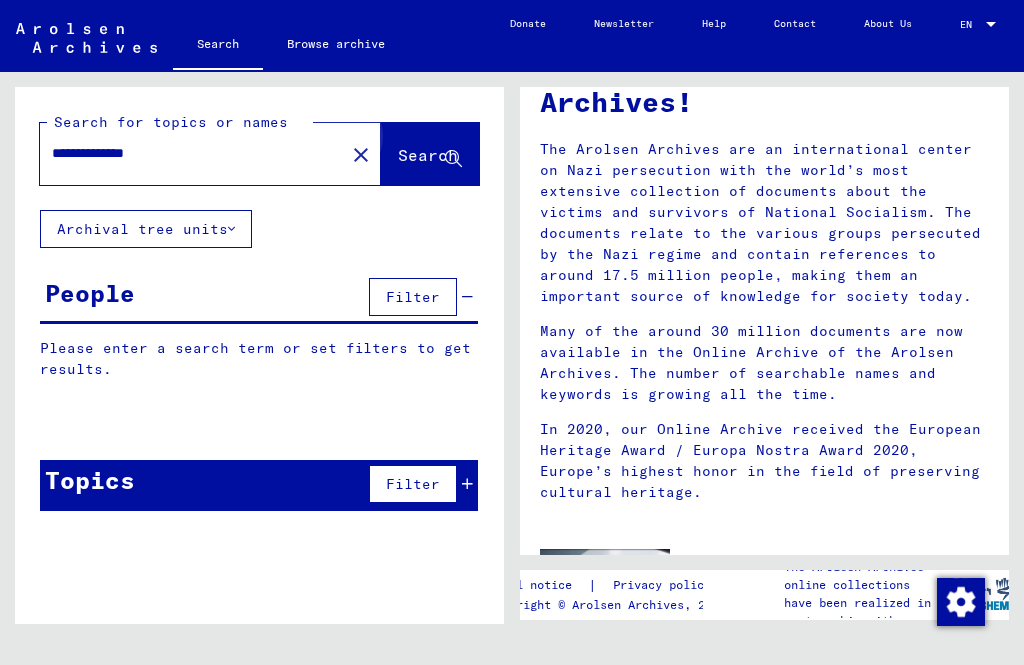 click on "Search" 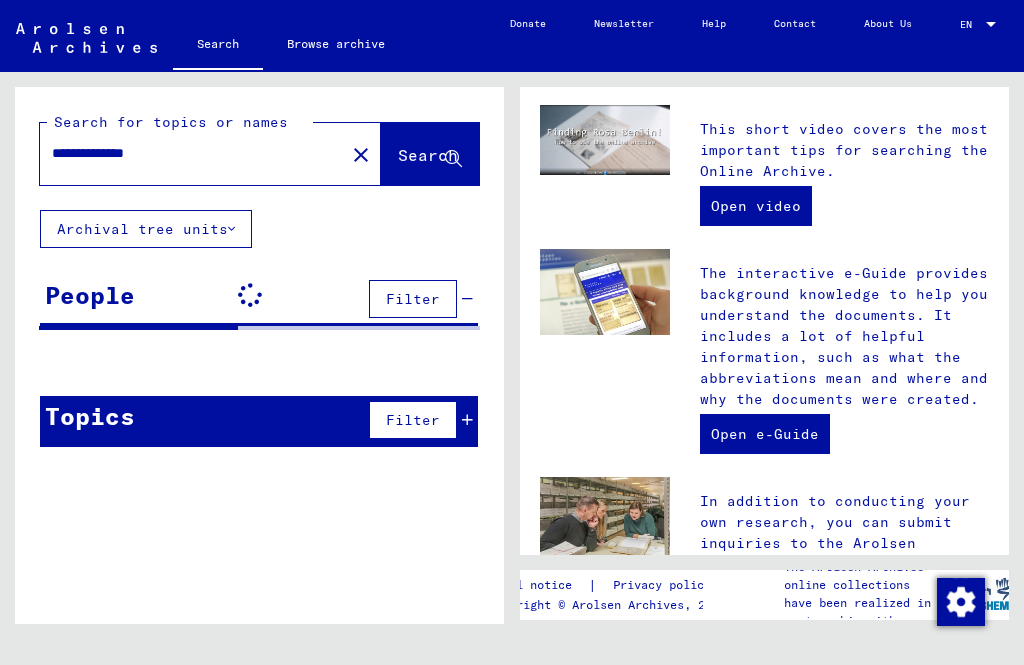 scroll, scrollTop: 579, scrollLeft: 0, axis: vertical 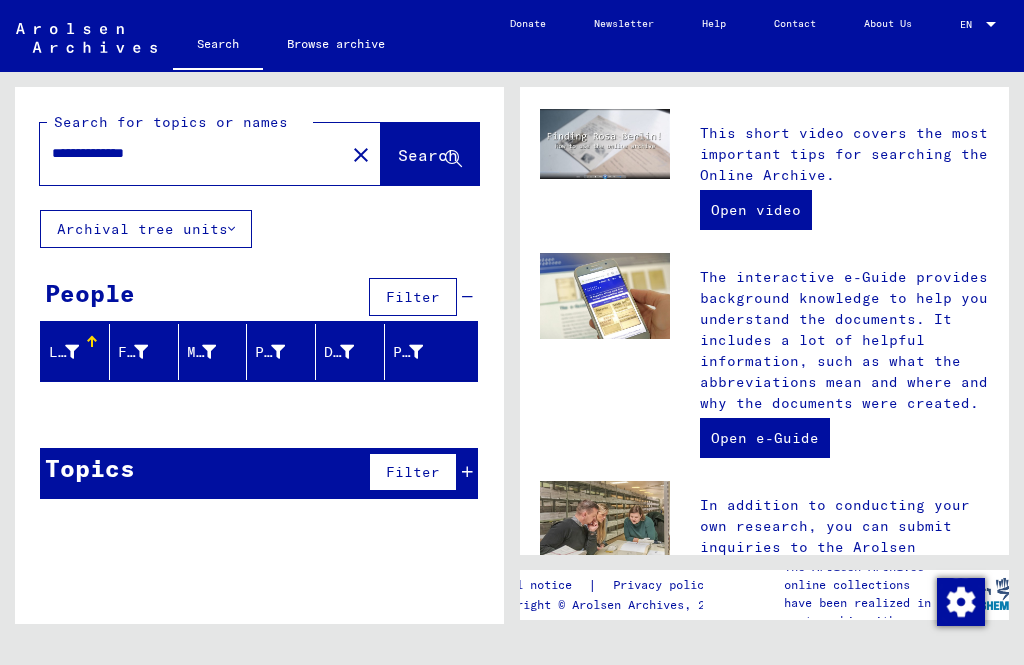 click at bounding box center (72, 352) 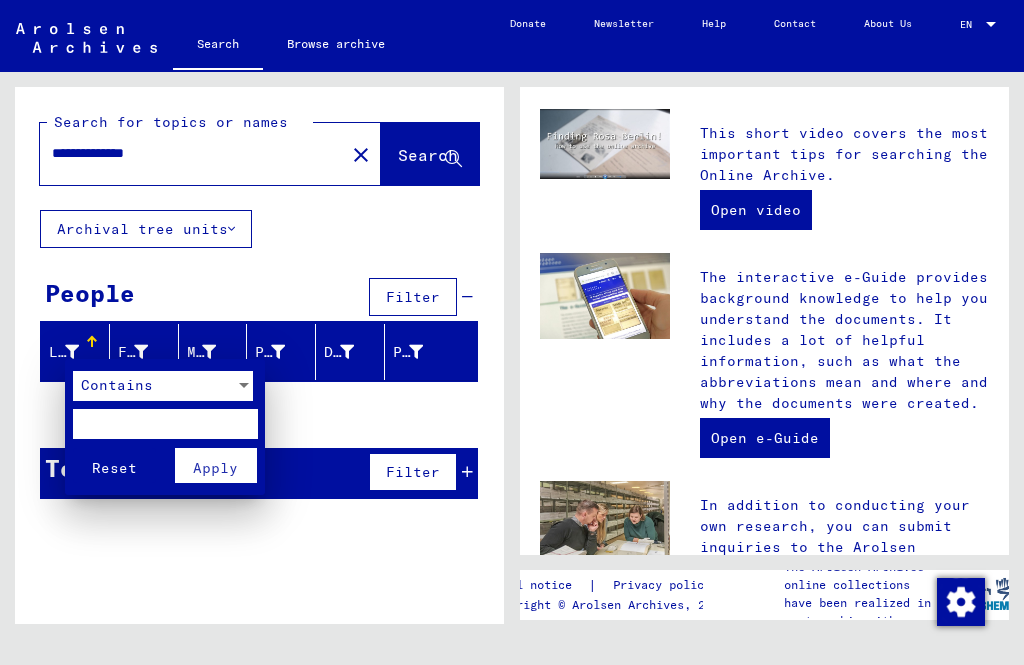 click at bounding box center (512, 332) 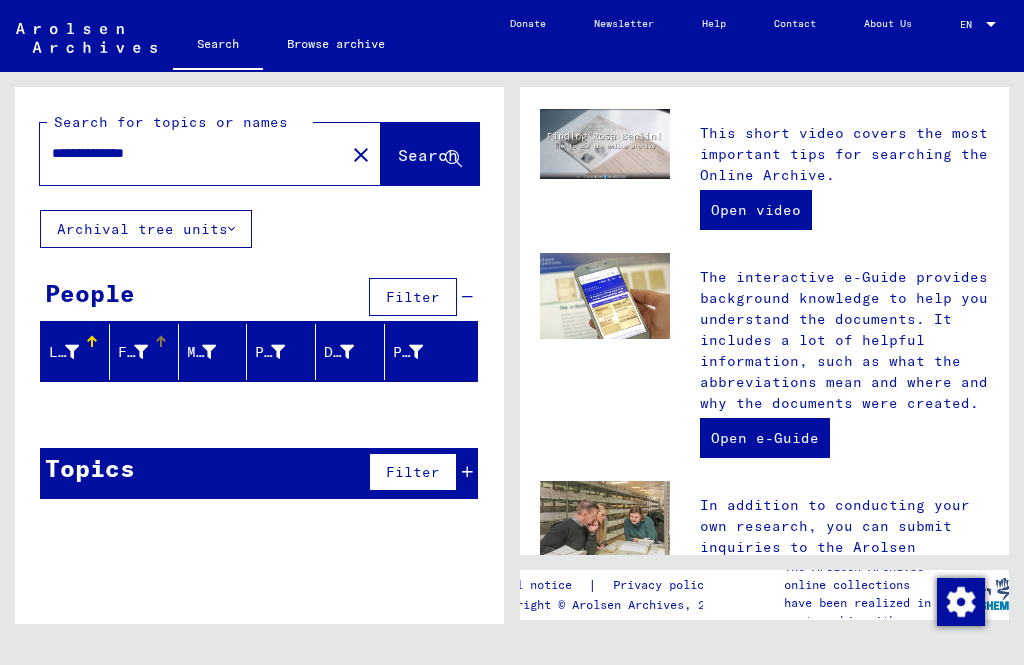 click at bounding box center (141, 352) 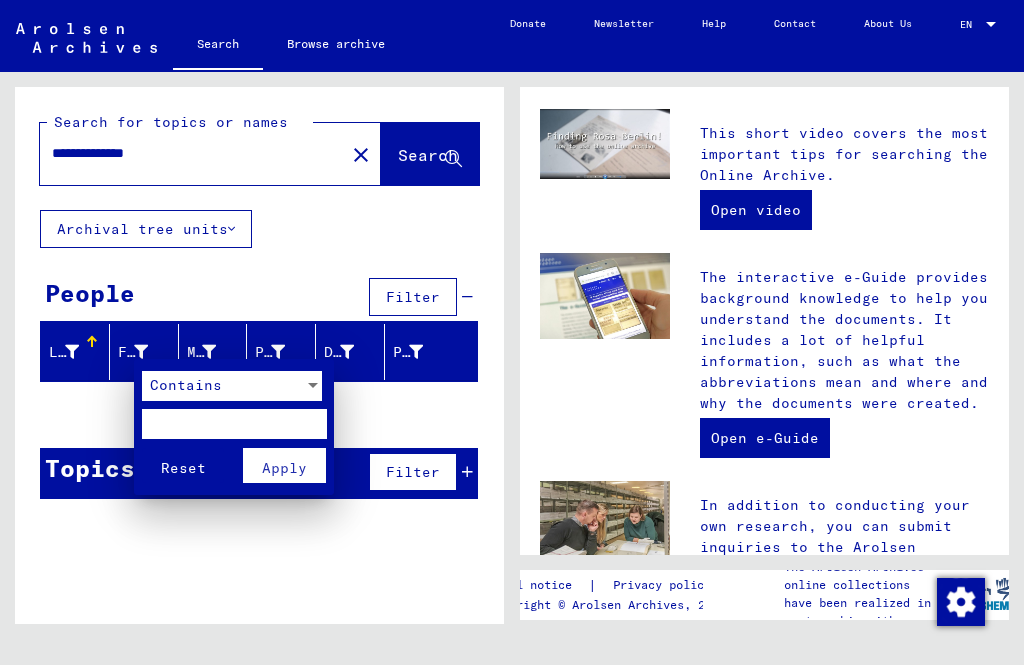 click at bounding box center [512, 332] 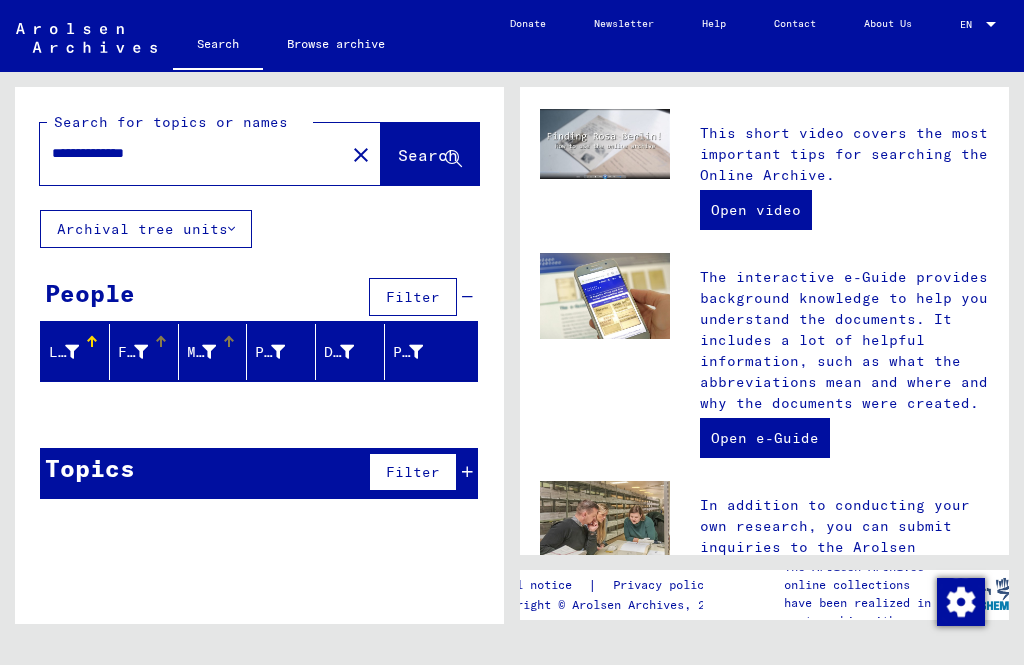 click at bounding box center (209, 352) 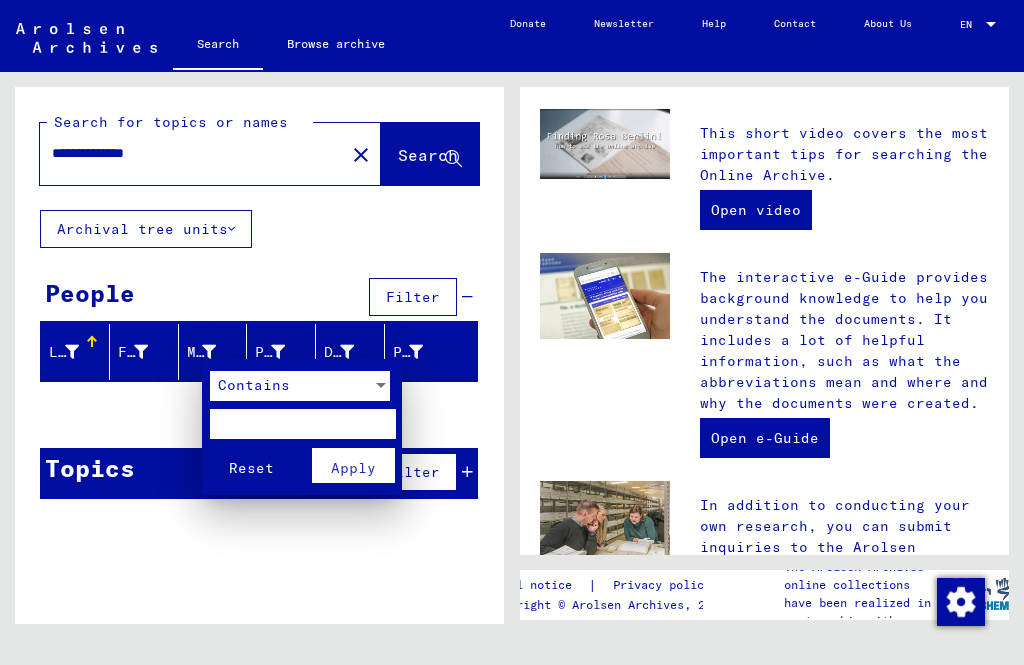 click at bounding box center (512, 332) 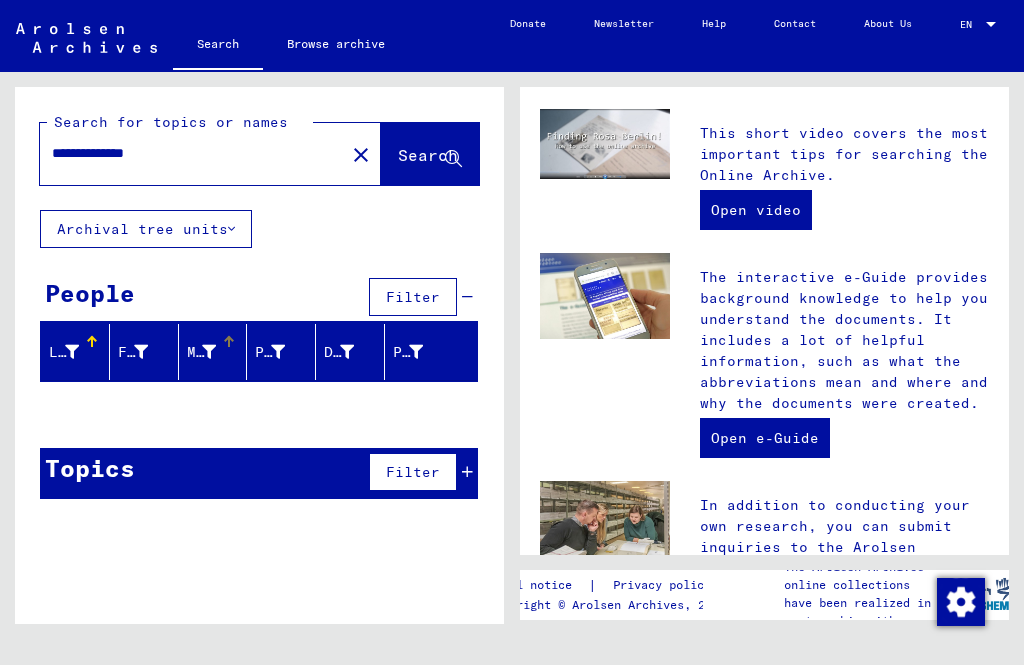 click on "Filter" at bounding box center [413, 297] 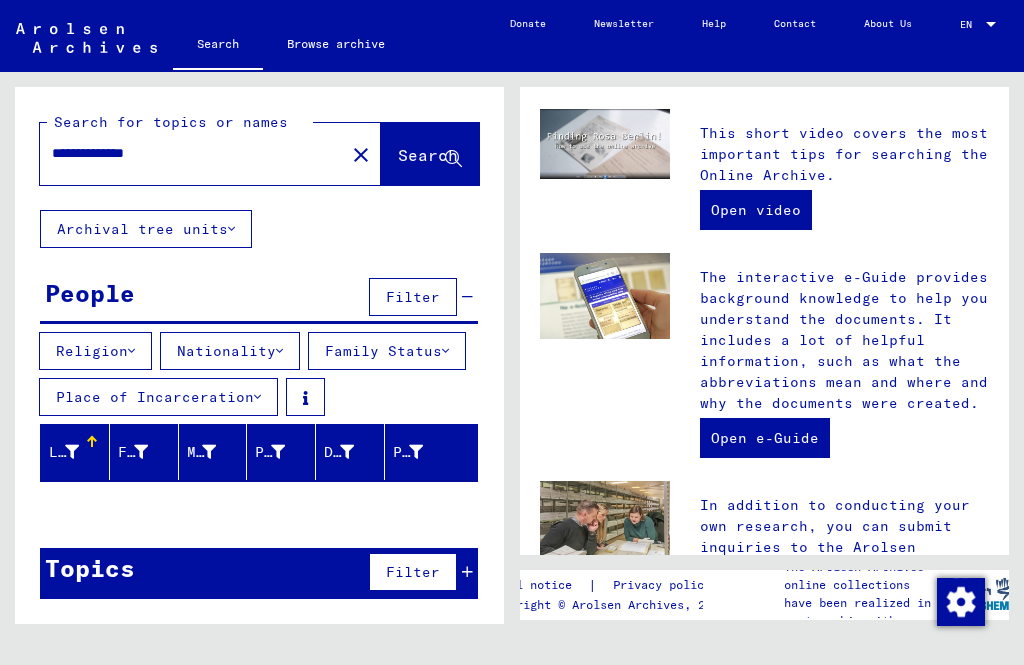 scroll, scrollTop: 0, scrollLeft: 0, axis: both 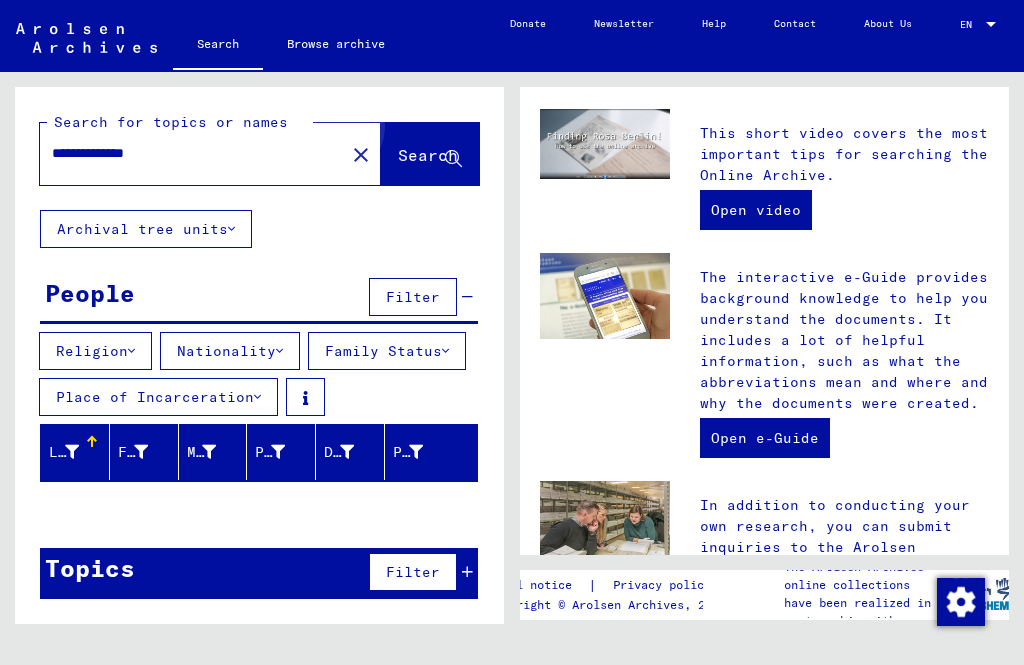 click on "Search" 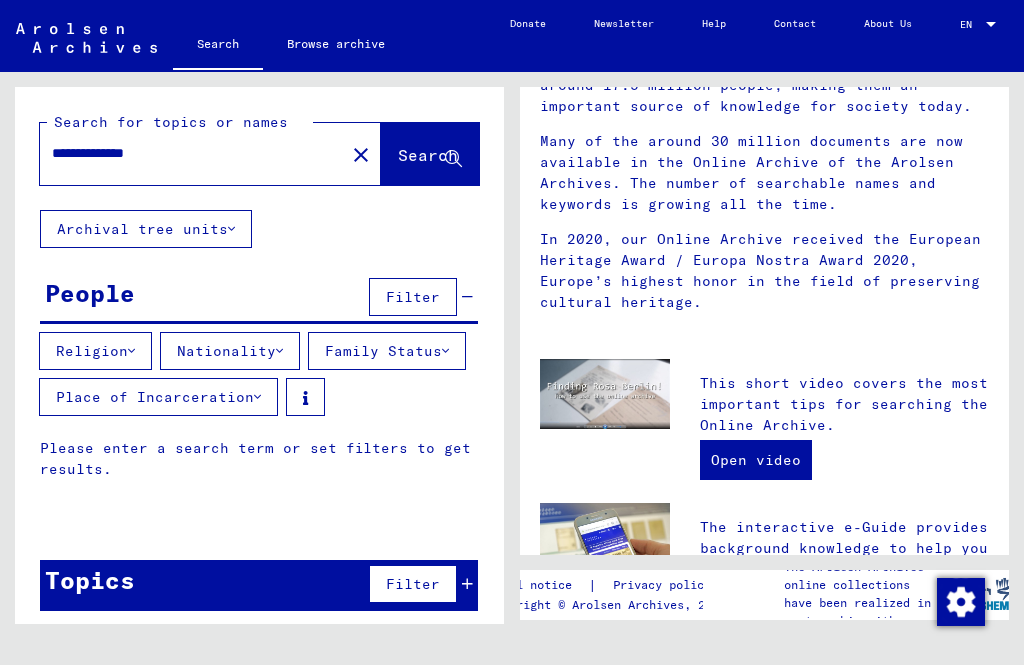 click on "Search" 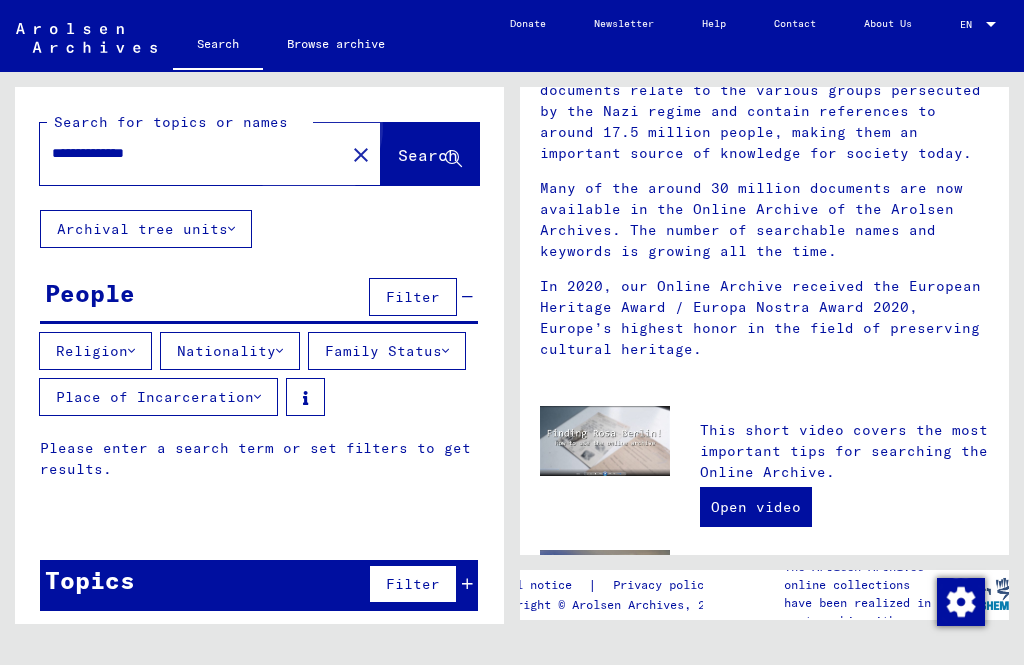 click on "Search" 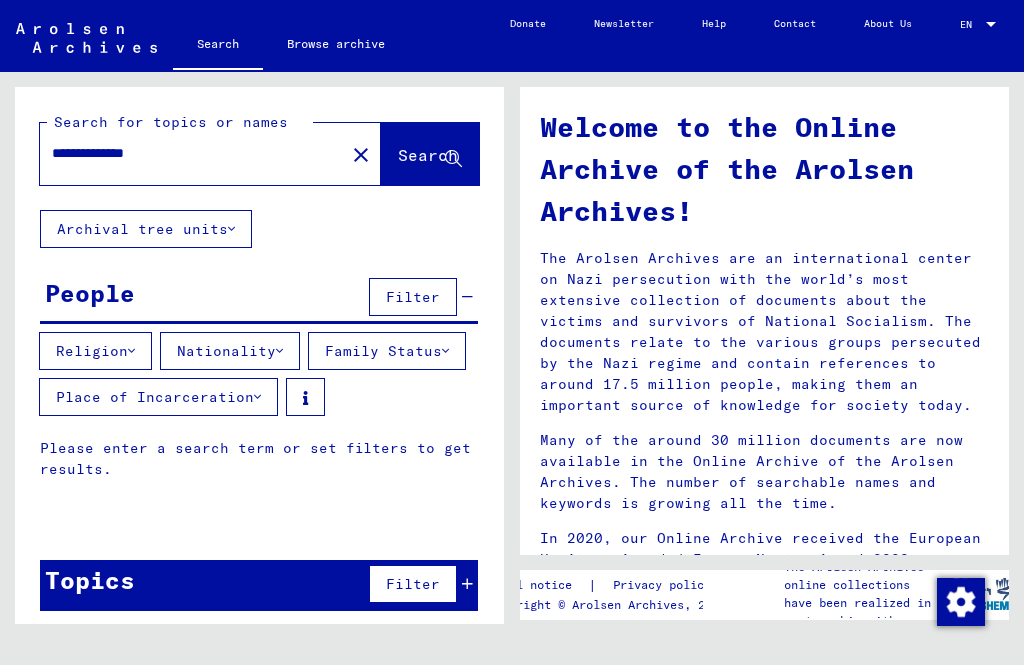 scroll, scrollTop: 27, scrollLeft: 0, axis: vertical 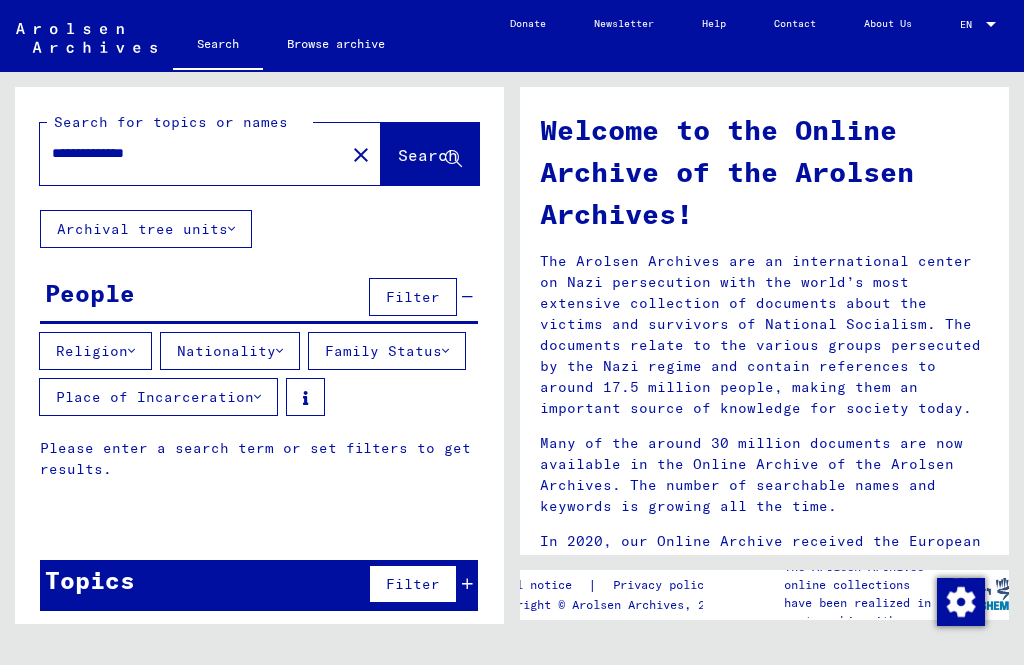 click on "Filter" at bounding box center (413, 297) 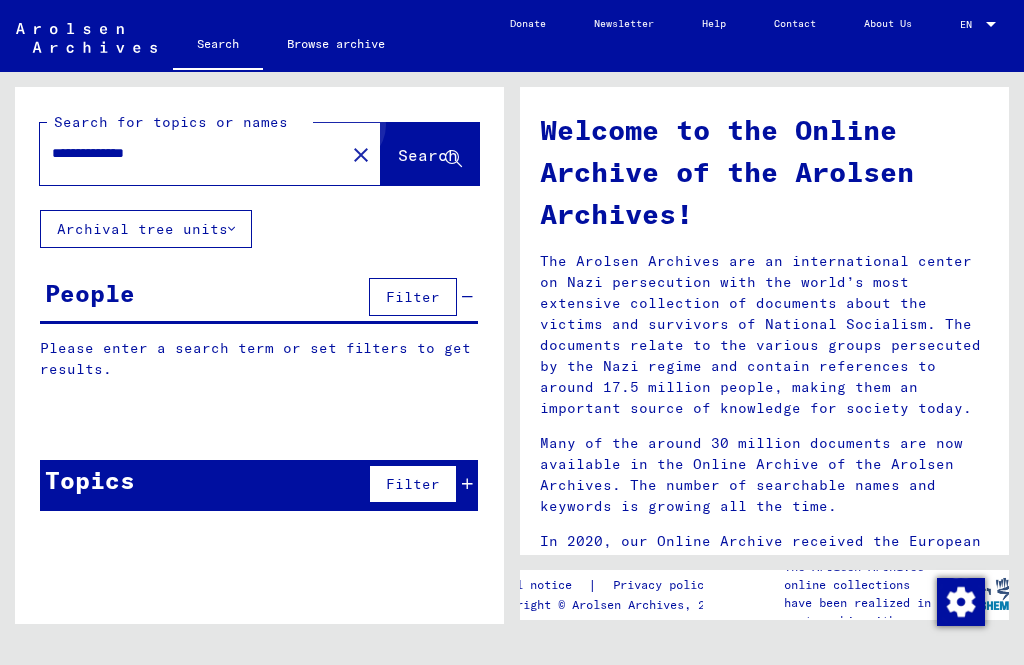 click on "Search" 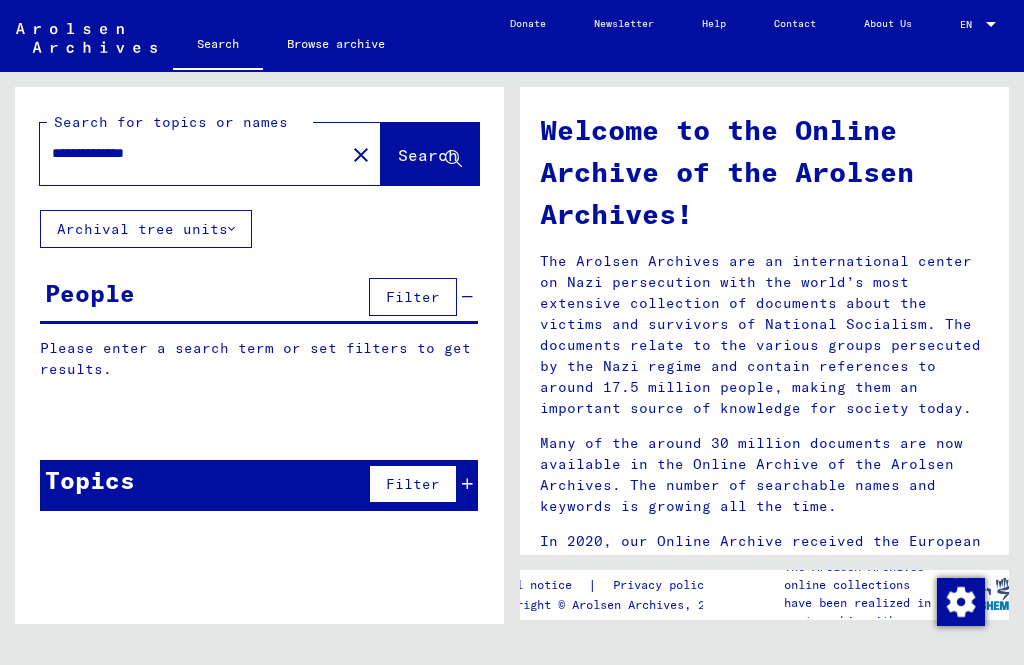 click on "Filter" at bounding box center (413, 484) 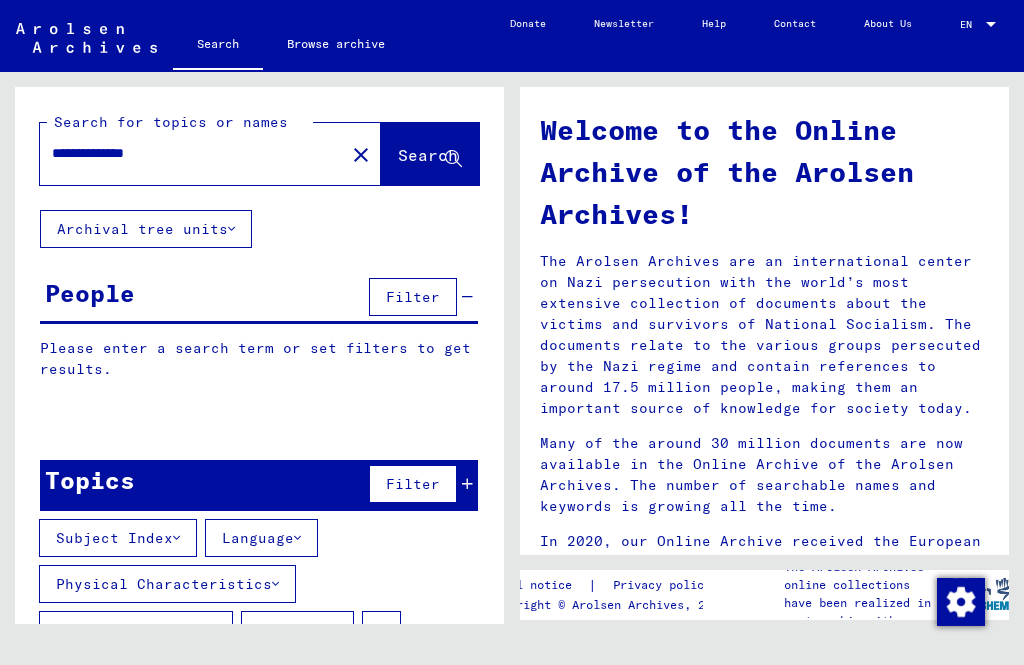 scroll, scrollTop: 0, scrollLeft: 0, axis: both 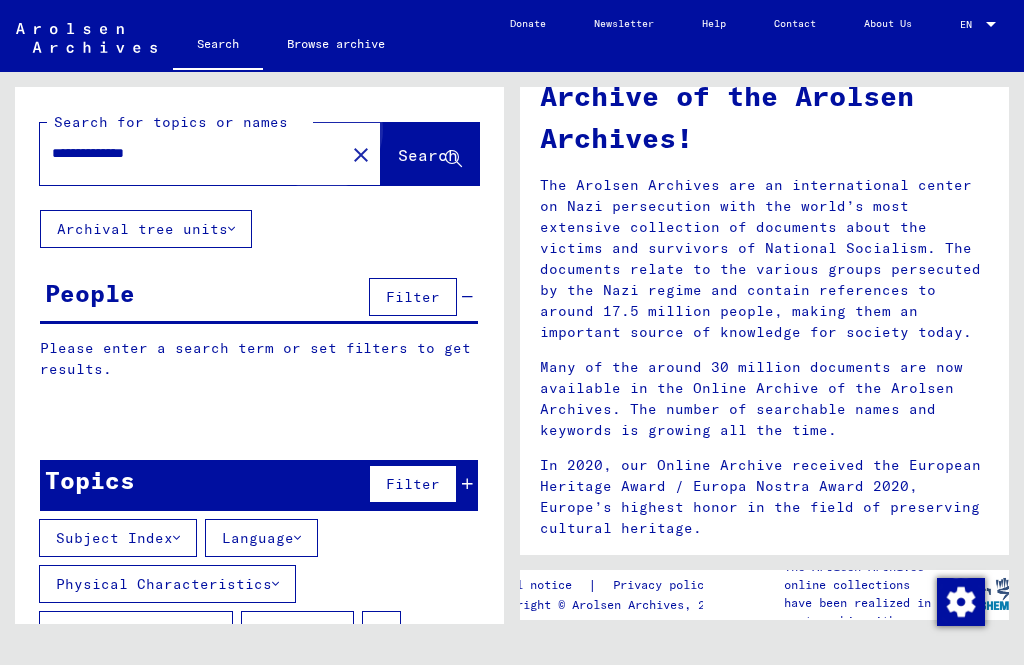 click on "Search" 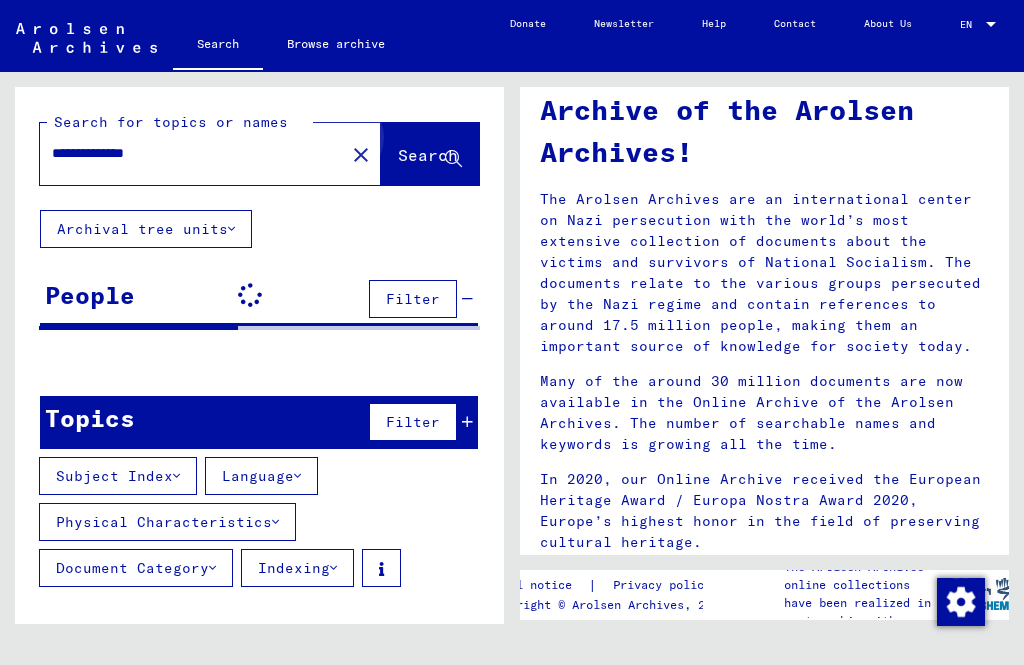 scroll, scrollTop: 84, scrollLeft: 0, axis: vertical 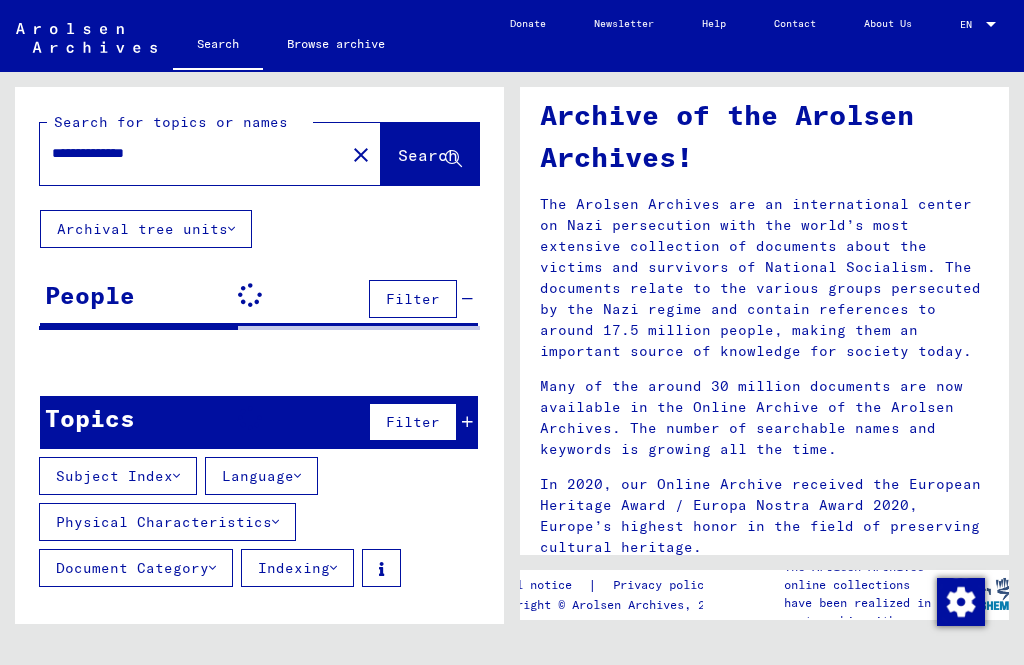 type on "**********" 